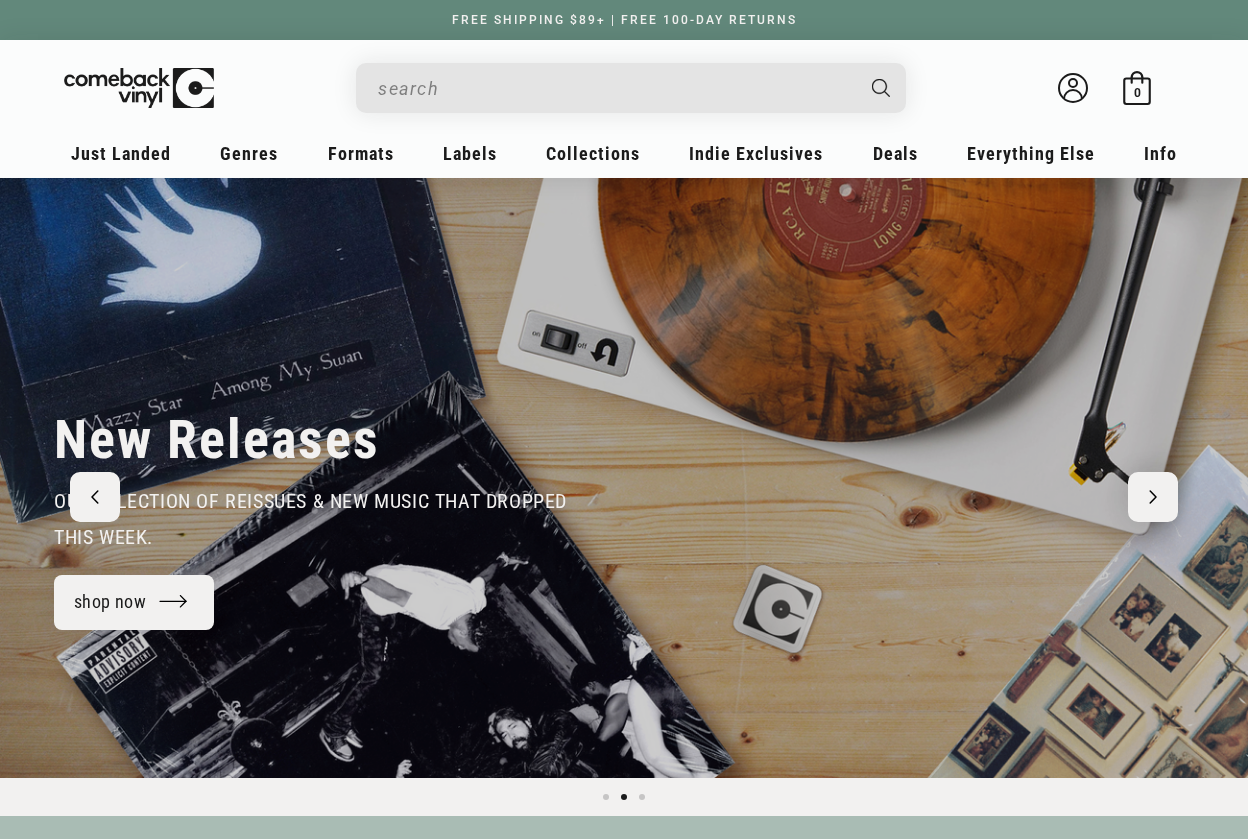 scroll, scrollTop: 0, scrollLeft: 0, axis: both 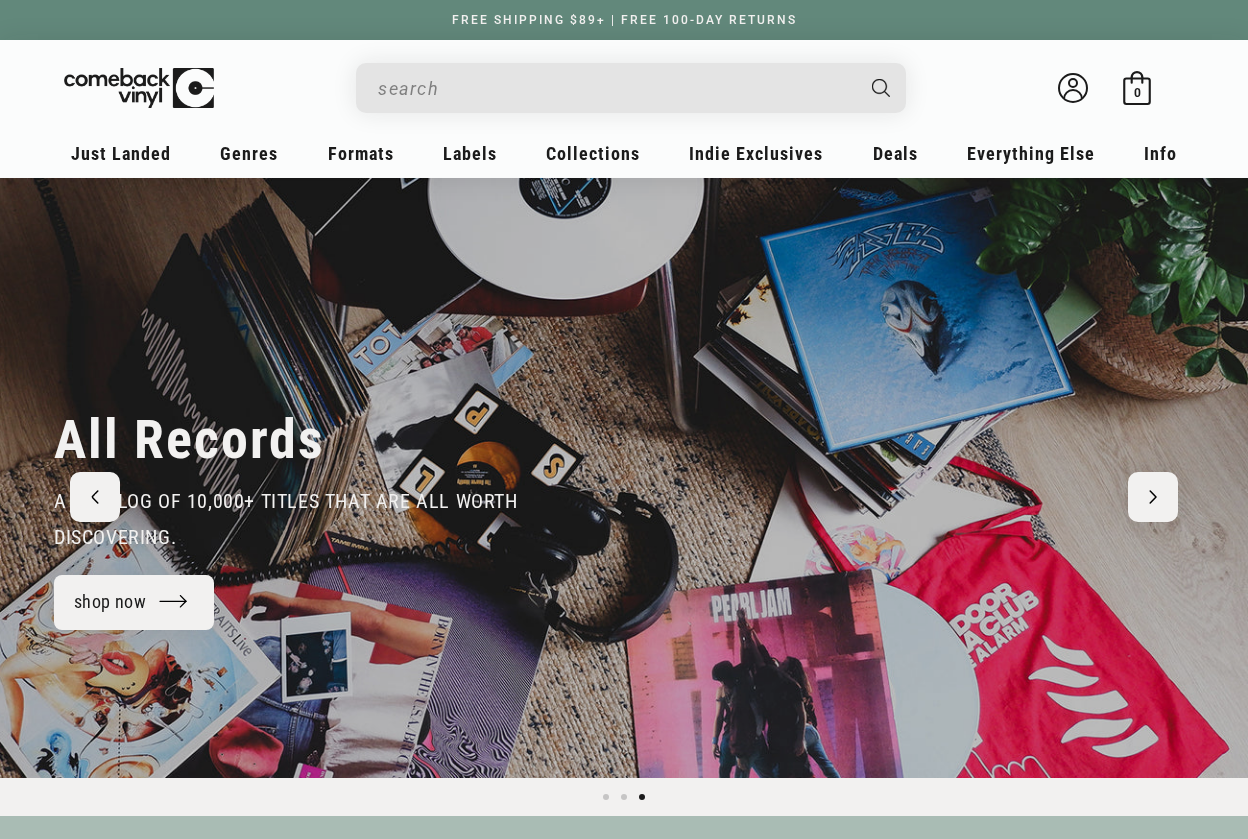 click at bounding box center [615, 88] 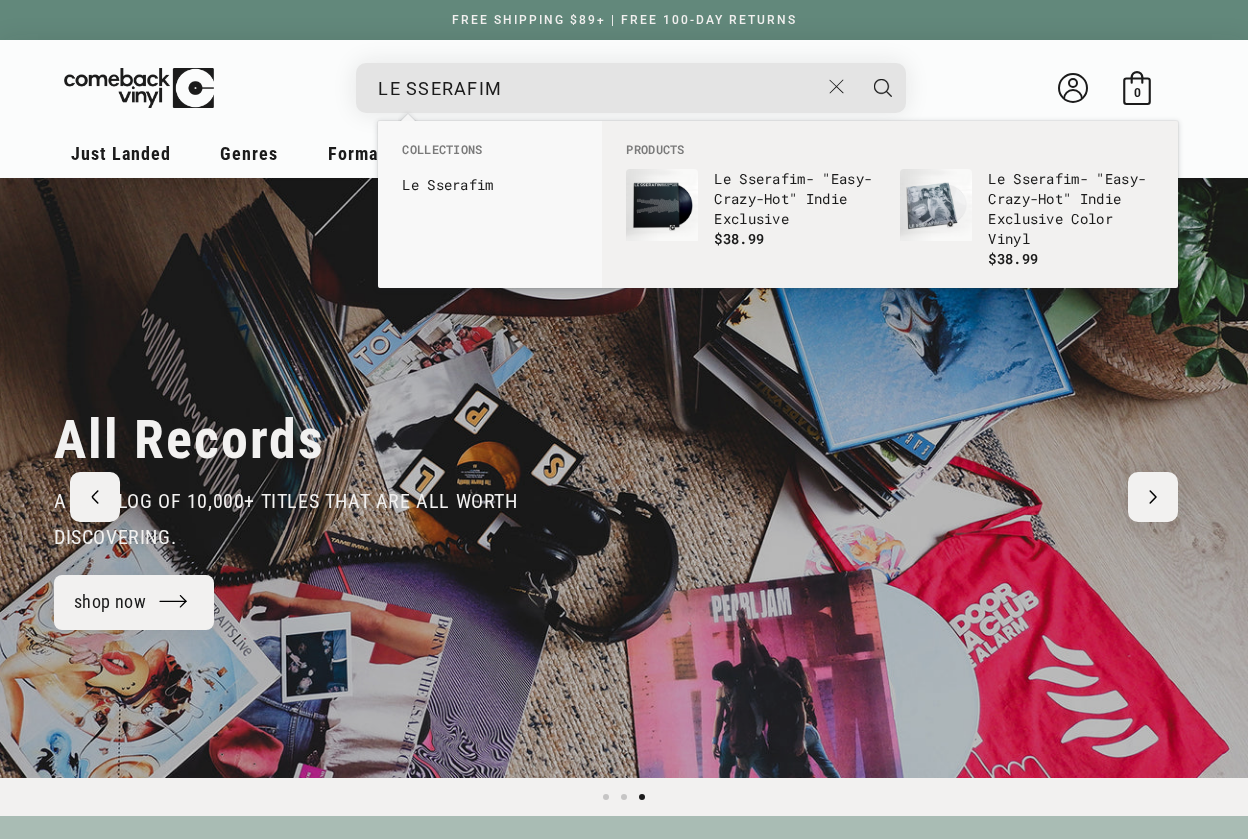 type on "LE SSERAFIM" 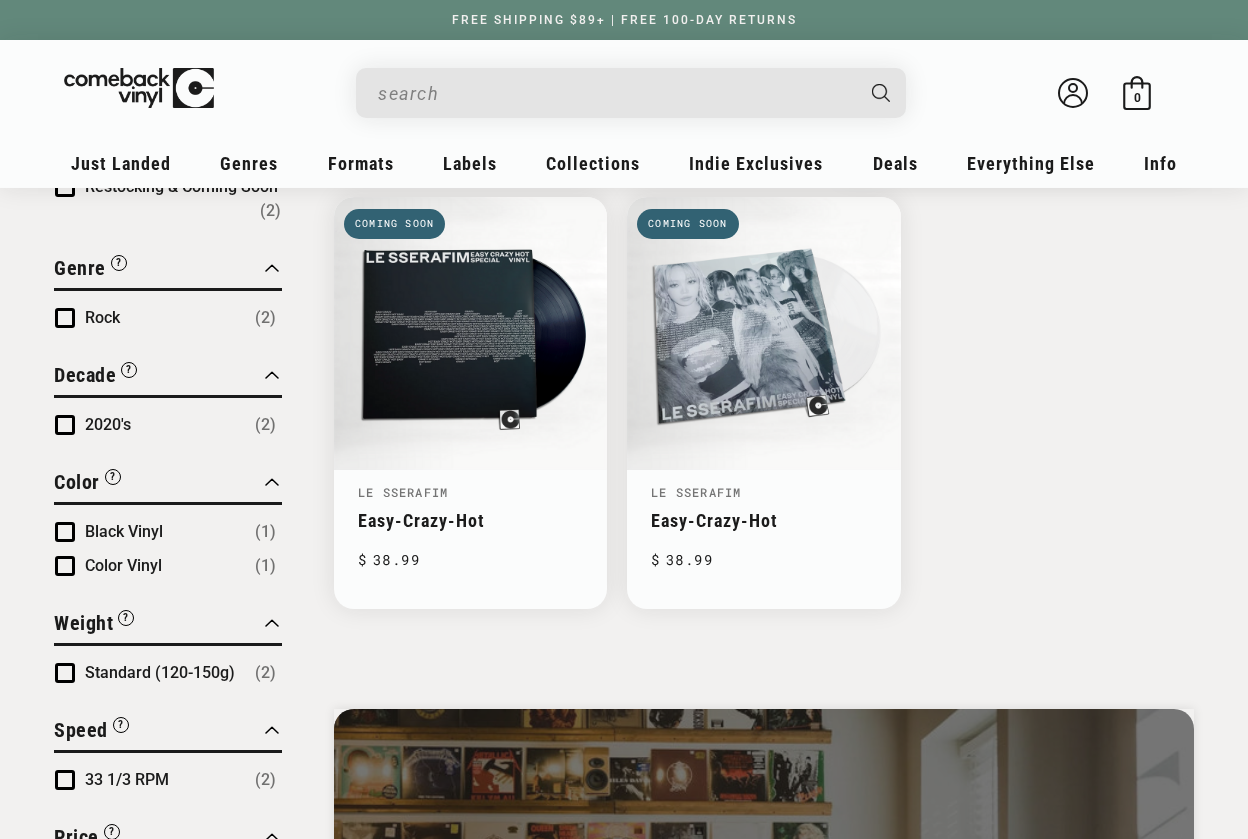 scroll, scrollTop: 249, scrollLeft: 0, axis: vertical 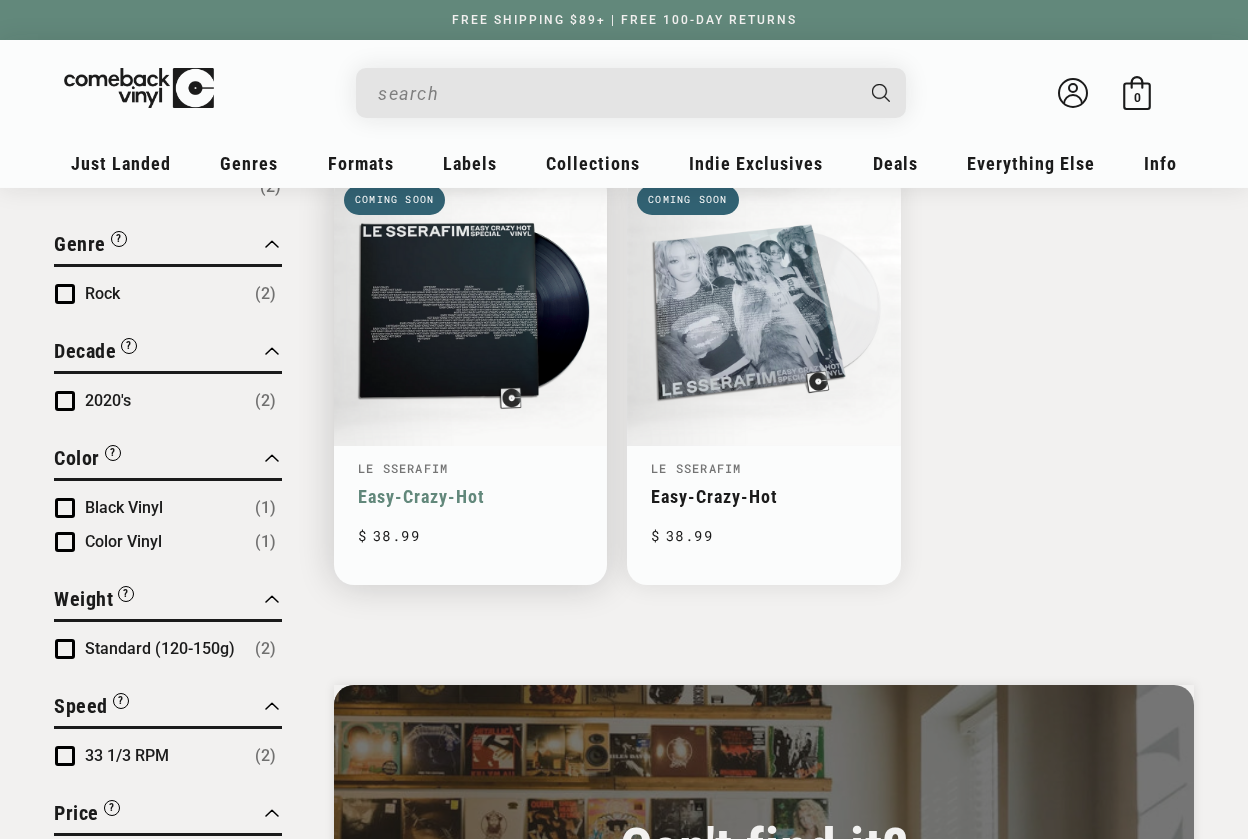 type on "LE SSERAFIM" 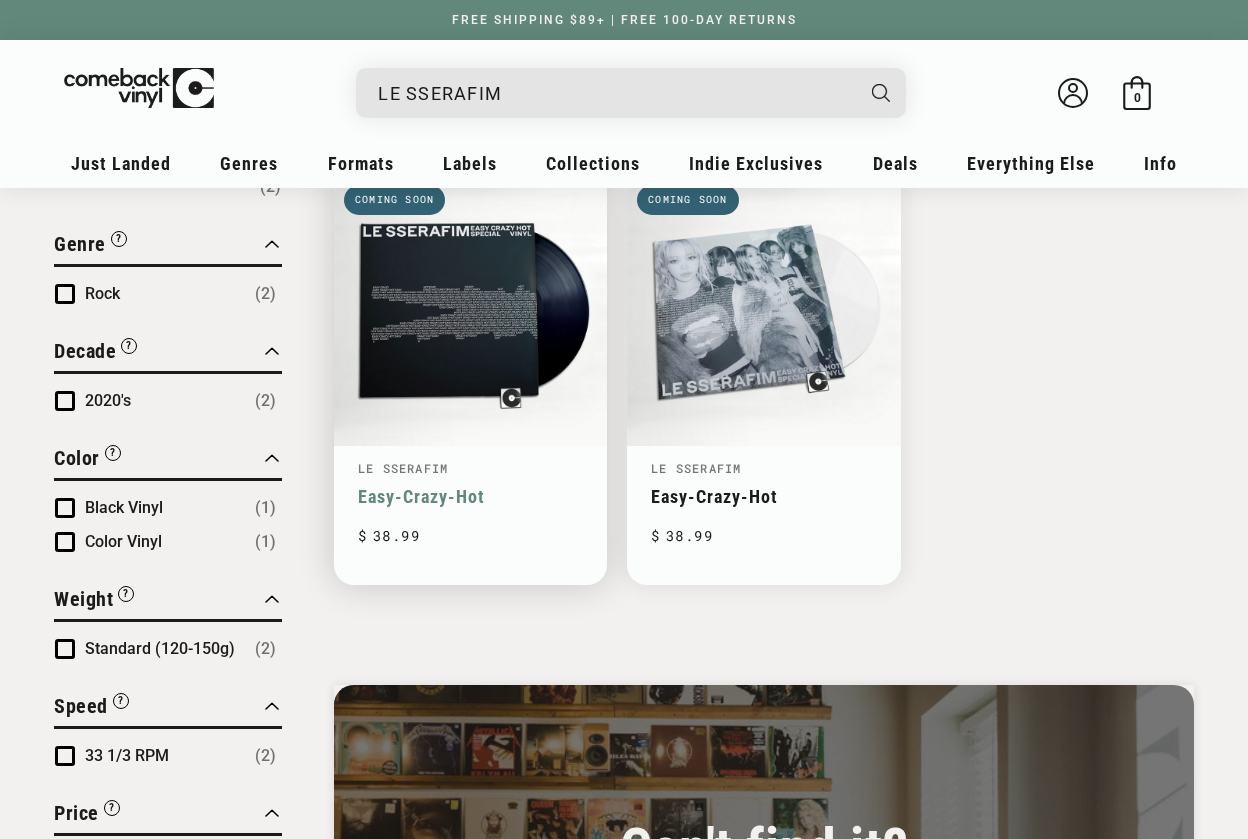 click on "Easy-Crazy-Hot" at bounding box center [470, 496] 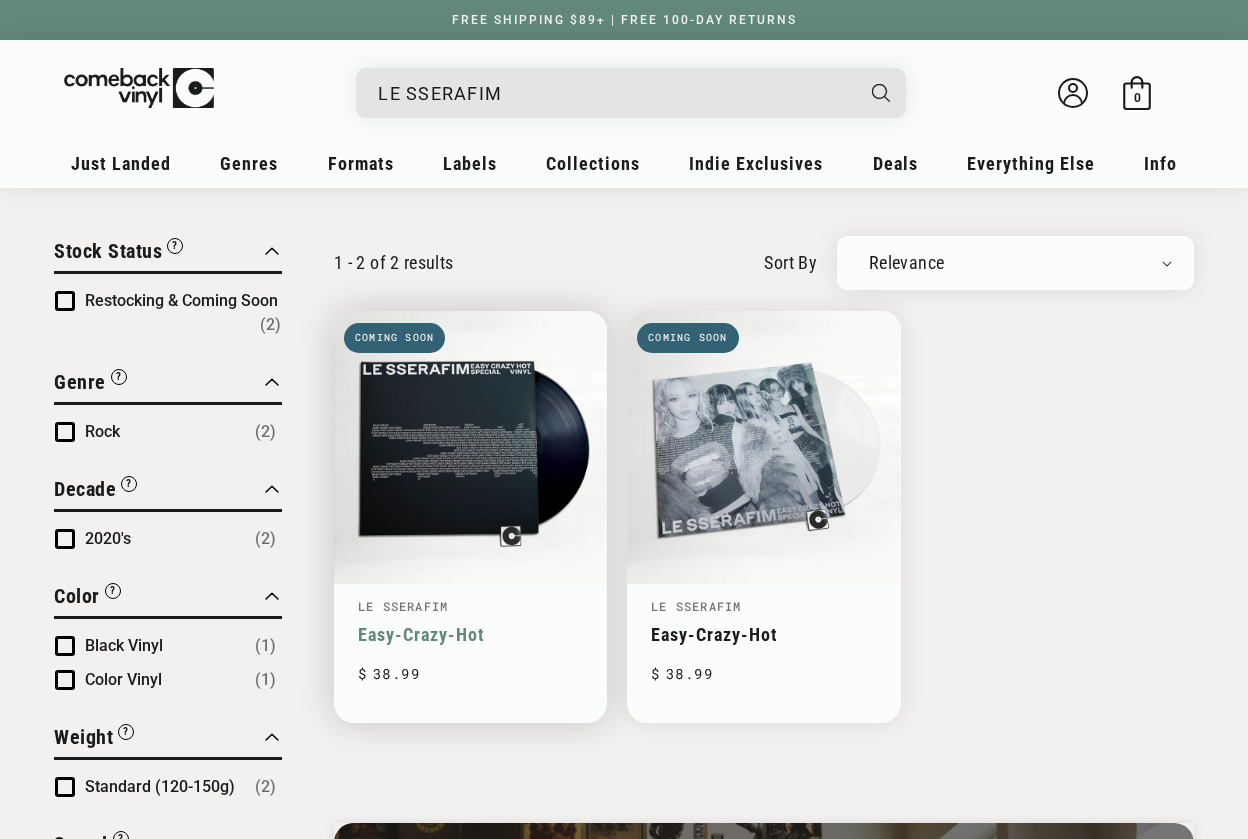 scroll, scrollTop: 188, scrollLeft: 0, axis: vertical 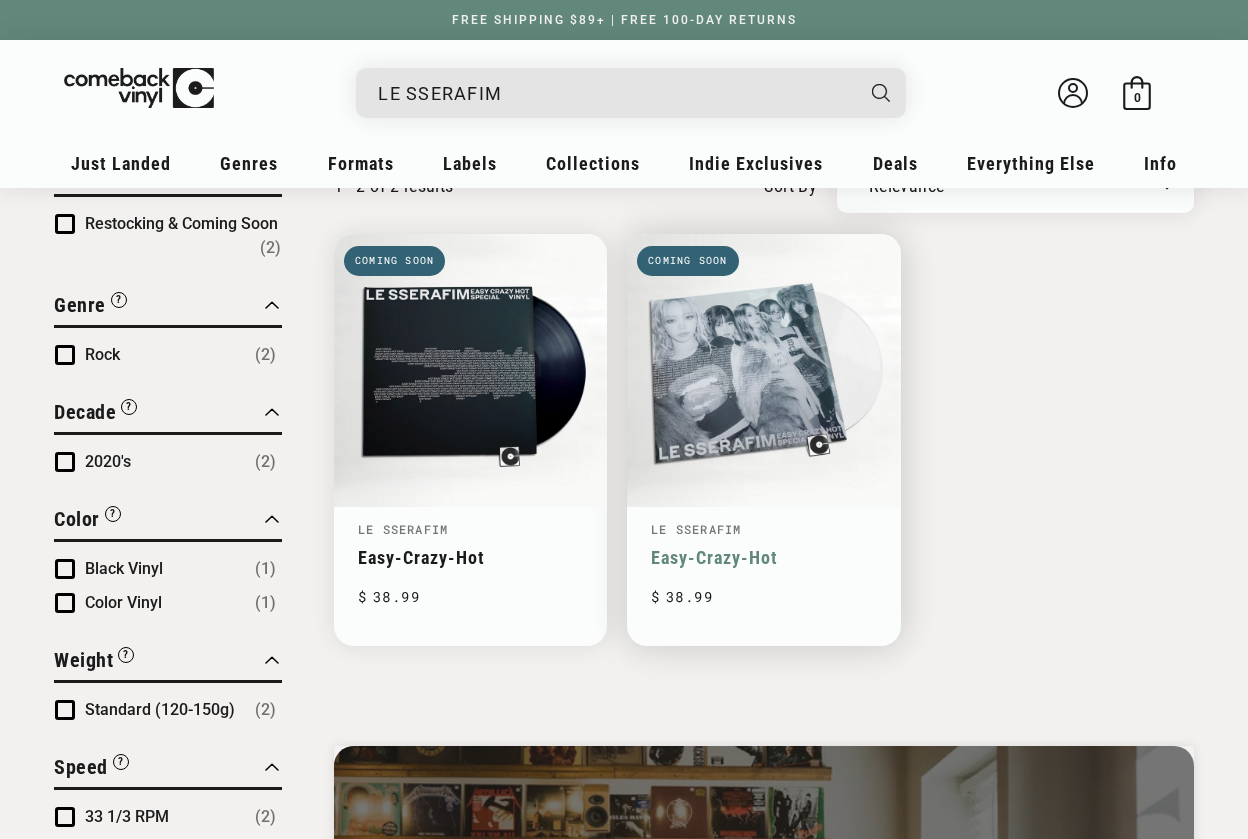 click on "Easy-Crazy-Hot" at bounding box center (763, 557) 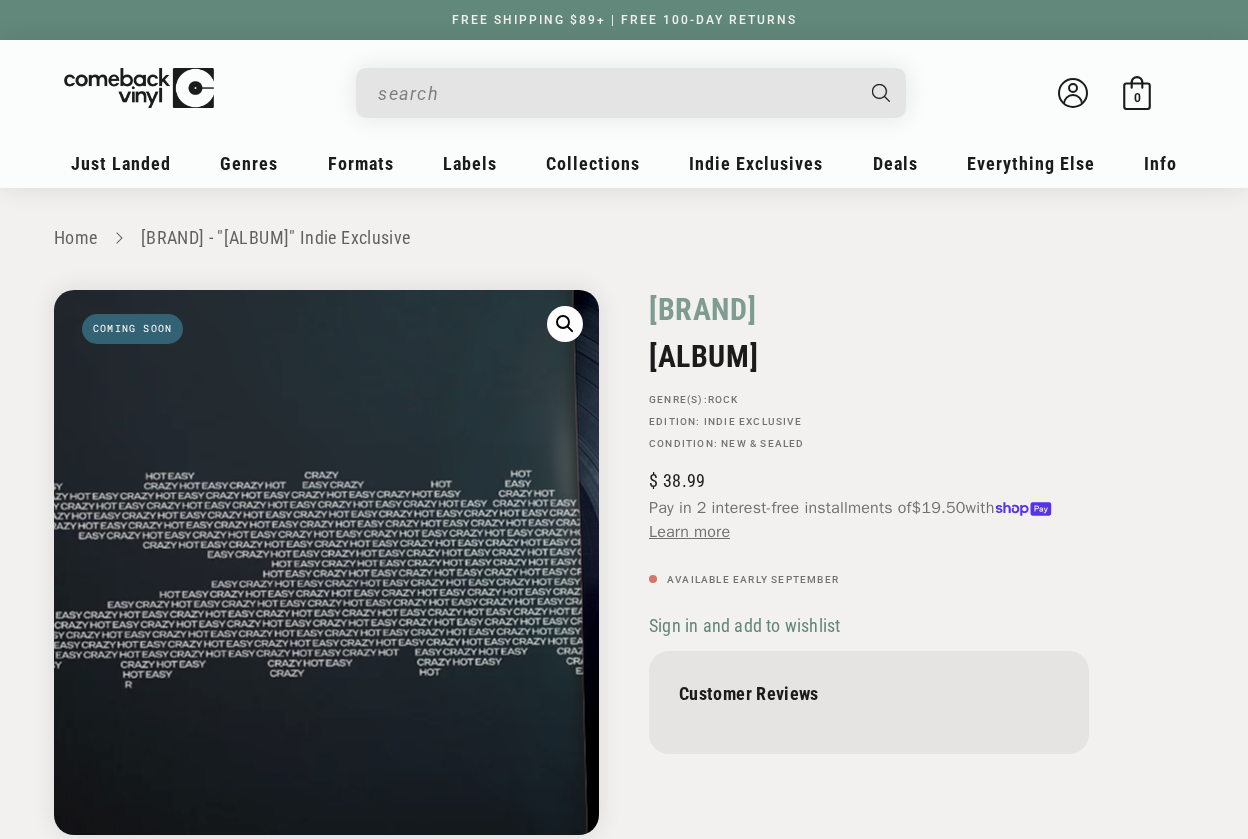 scroll, scrollTop: 0, scrollLeft: 0, axis: both 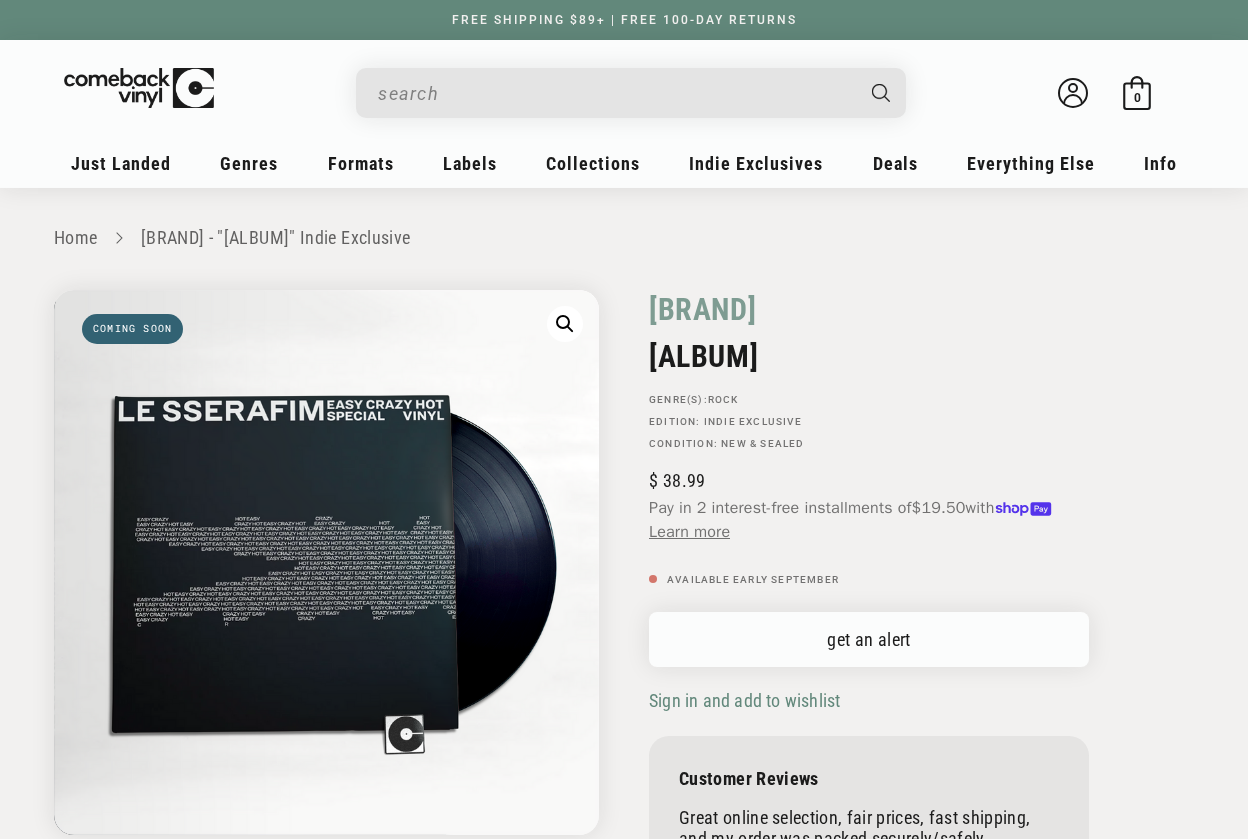 click on "get an alert" at bounding box center [869, 639] 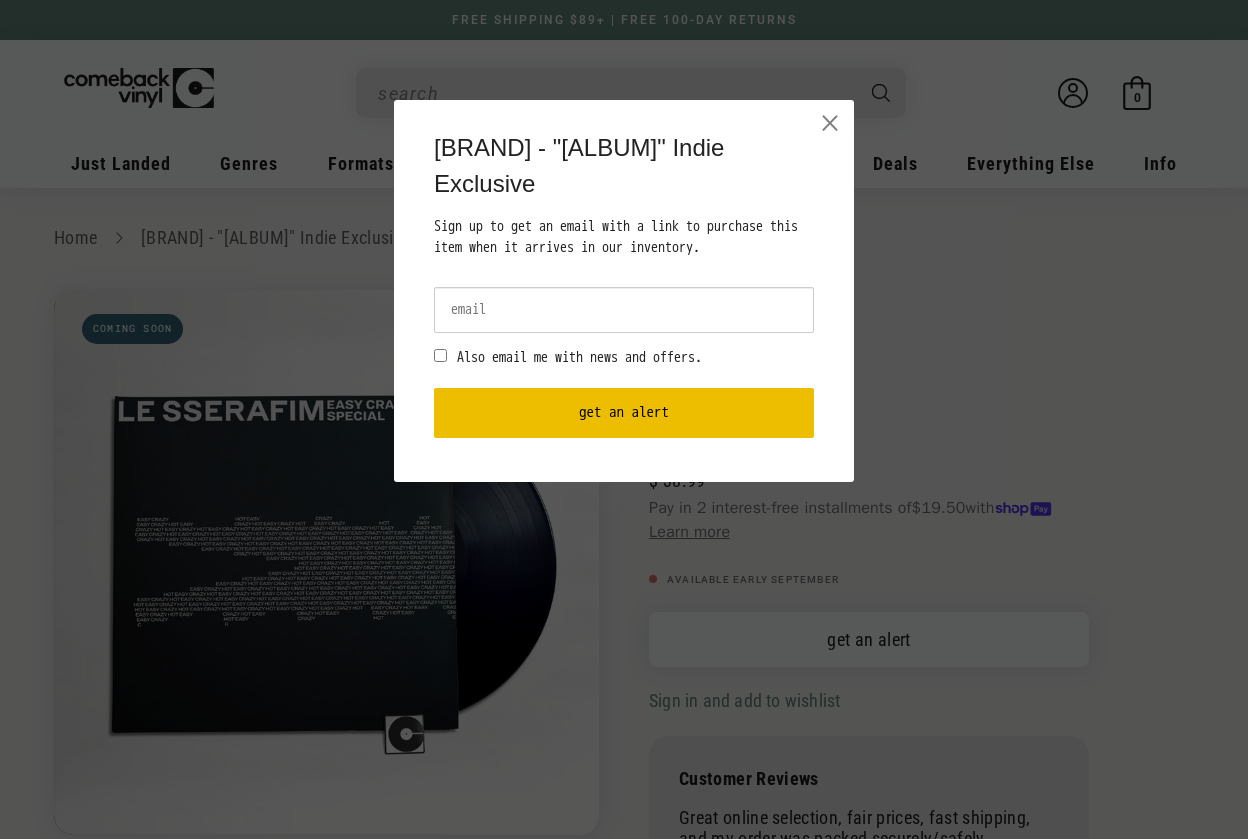 scroll, scrollTop: 0, scrollLeft: 0, axis: both 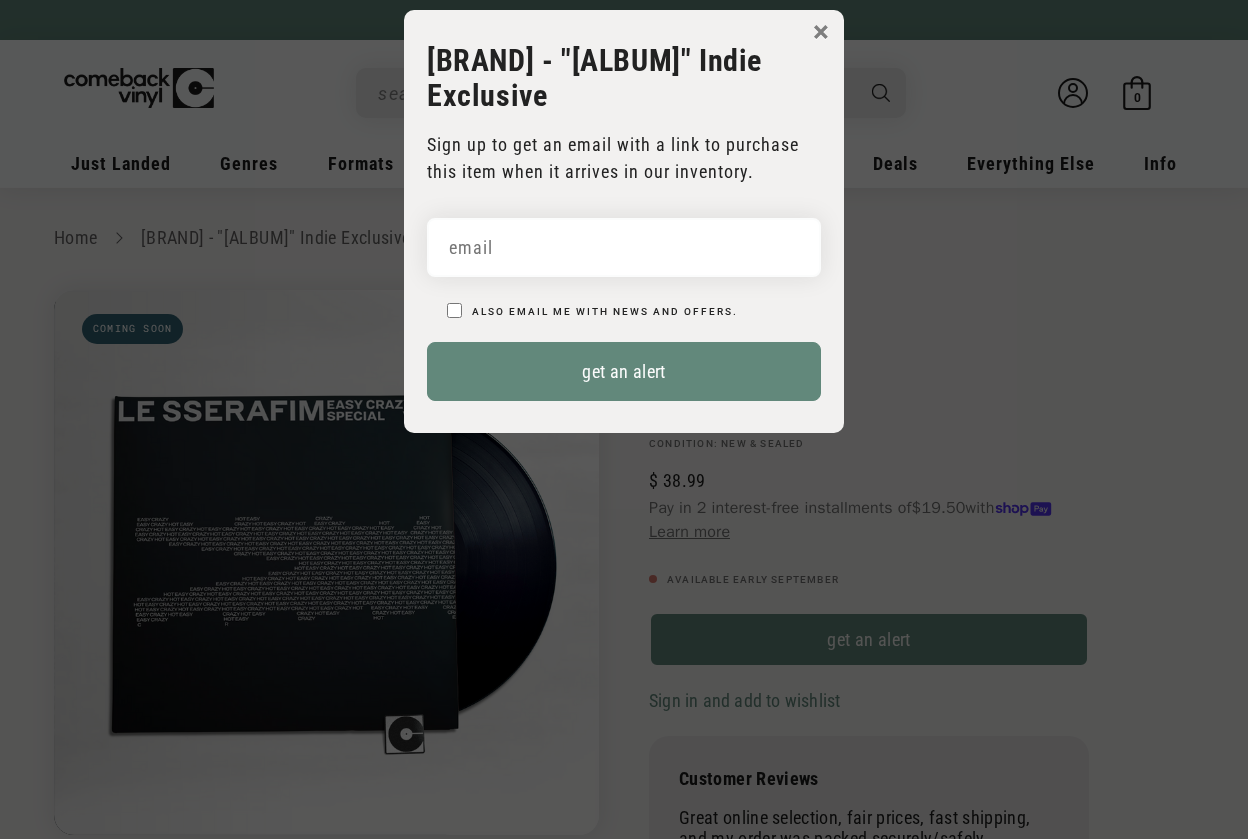 click on "×" at bounding box center [821, 32] 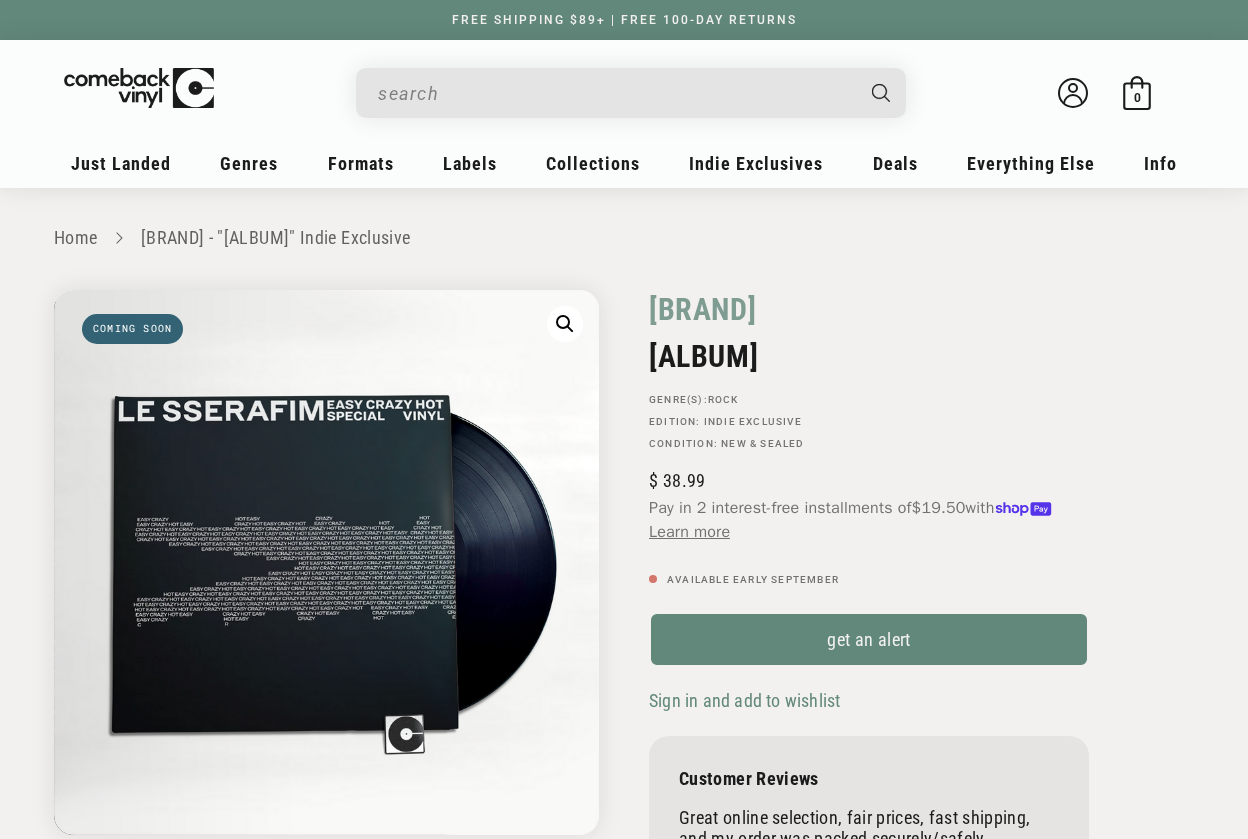 scroll, scrollTop: 0, scrollLeft: 0, axis: both 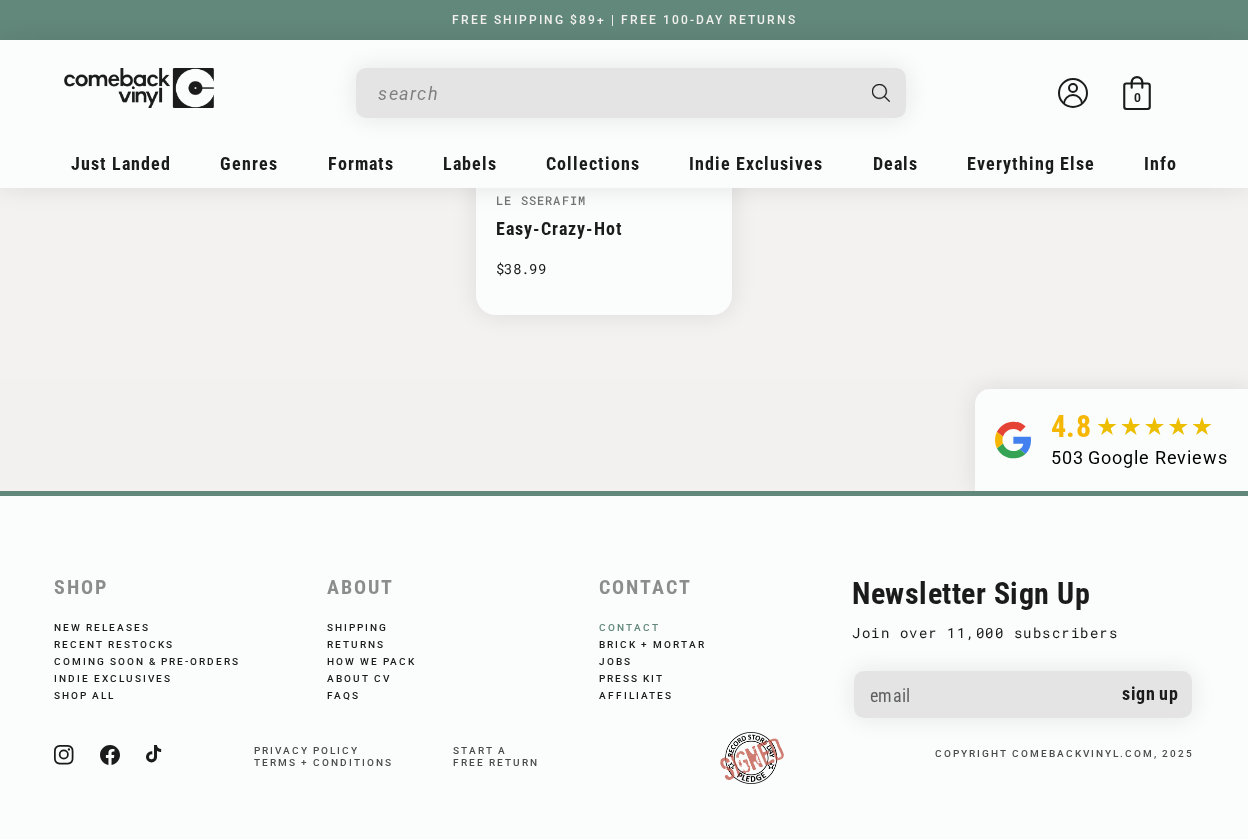 click on "Contact" at bounding box center (643, 628) 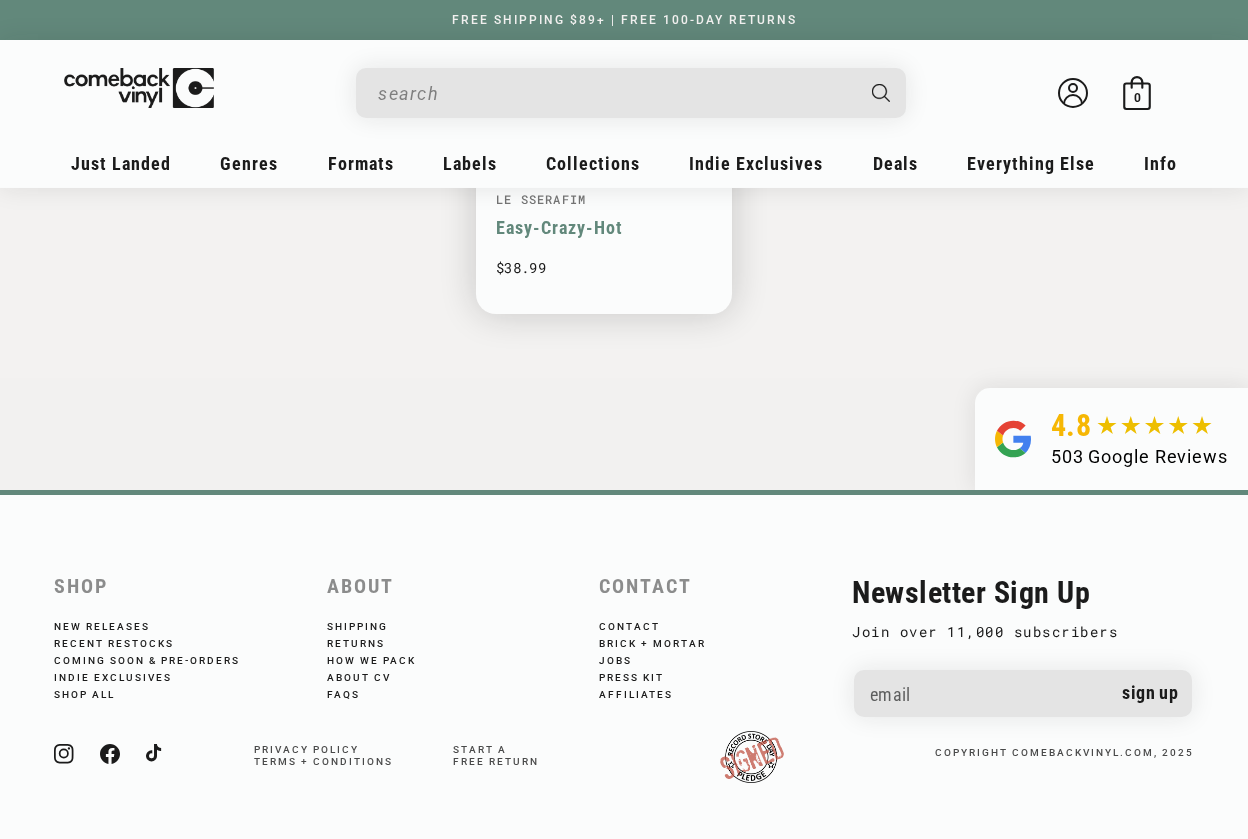 scroll, scrollTop: 2210, scrollLeft: 0, axis: vertical 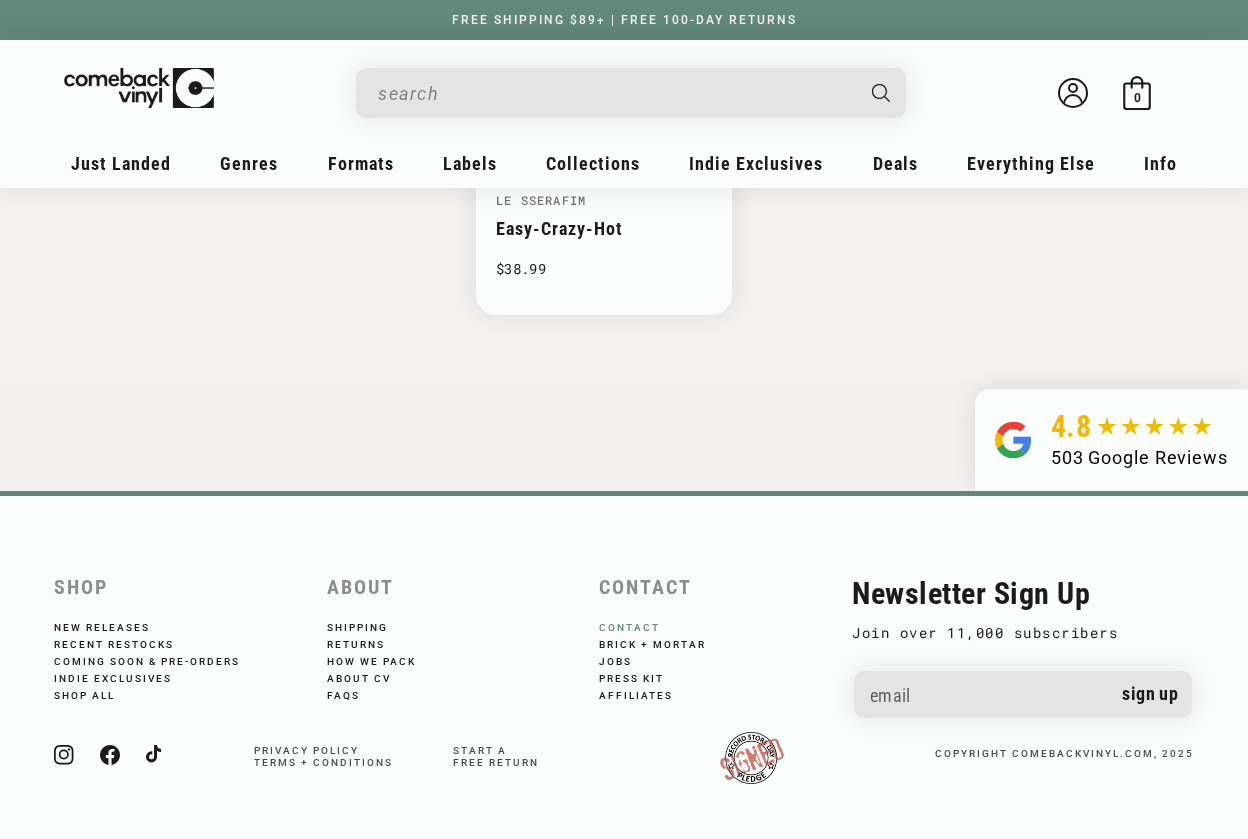 click on "Contact" at bounding box center (643, 628) 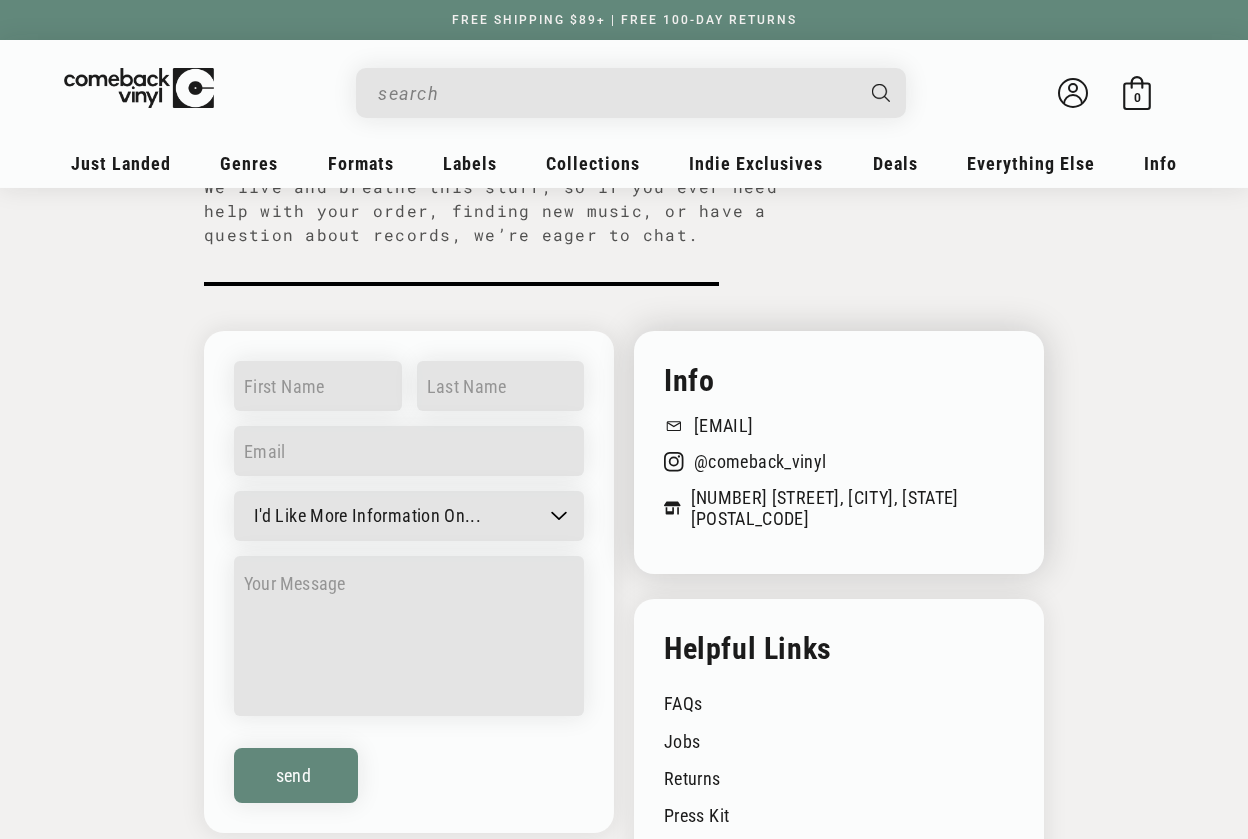 scroll, scrollTop: 207, scrollLeft: 0, axis: vertical 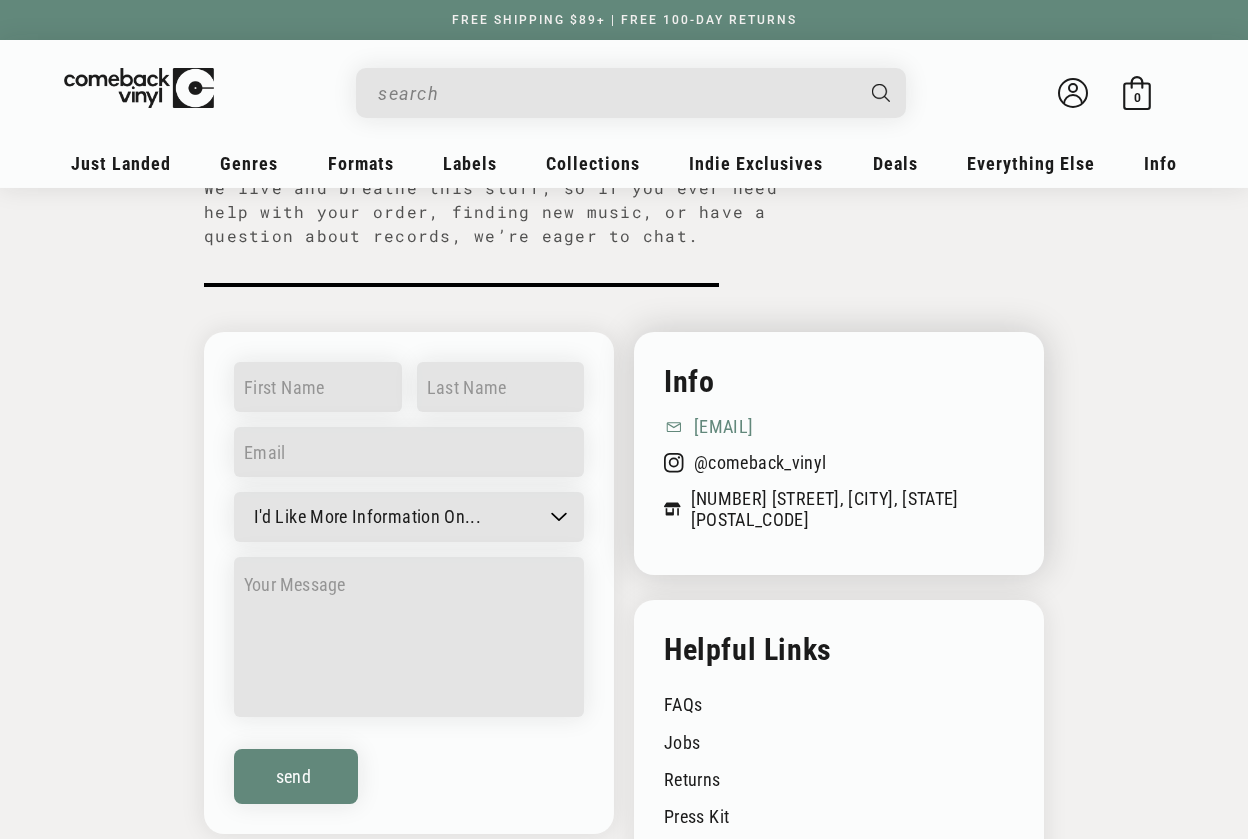 click on "[EMAIL]" at bounding box center [839, 426] 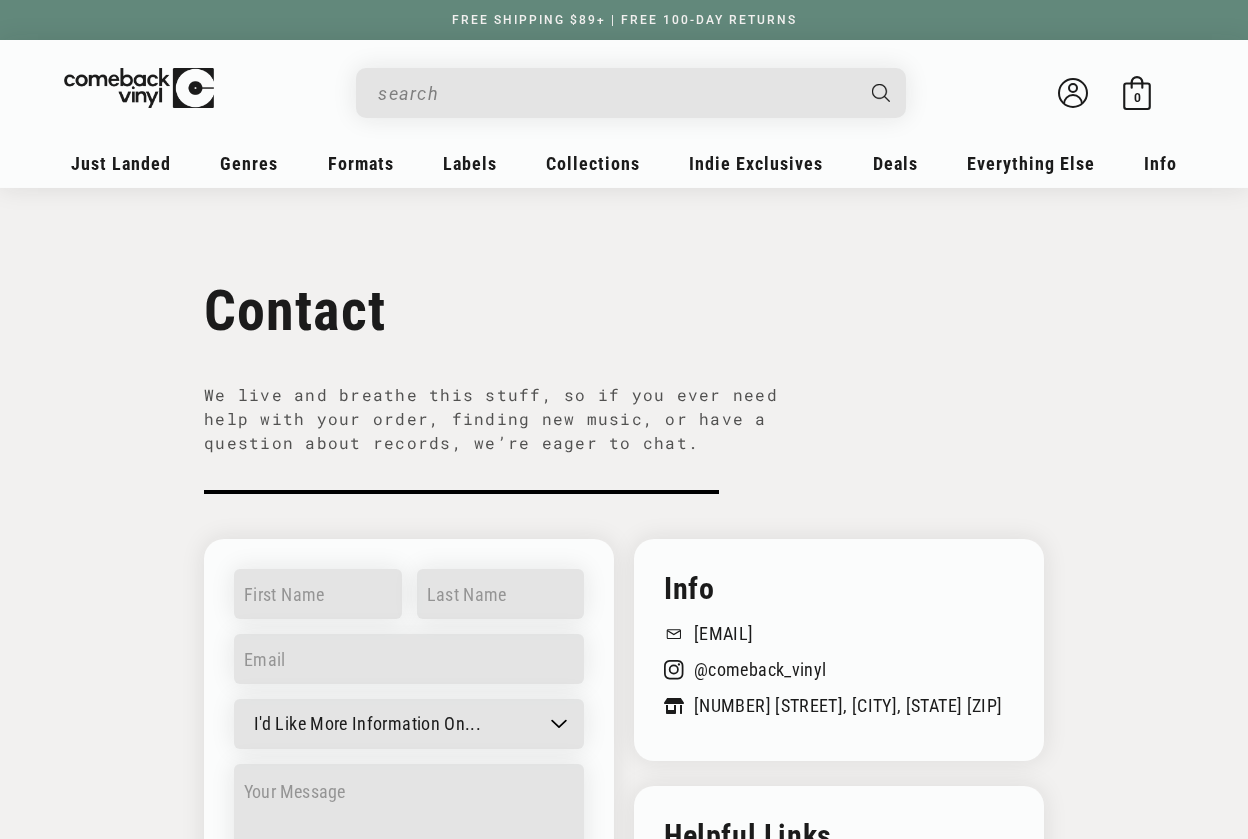 scroll, scrollTop: 0, scrollLeft: 0, axis: both 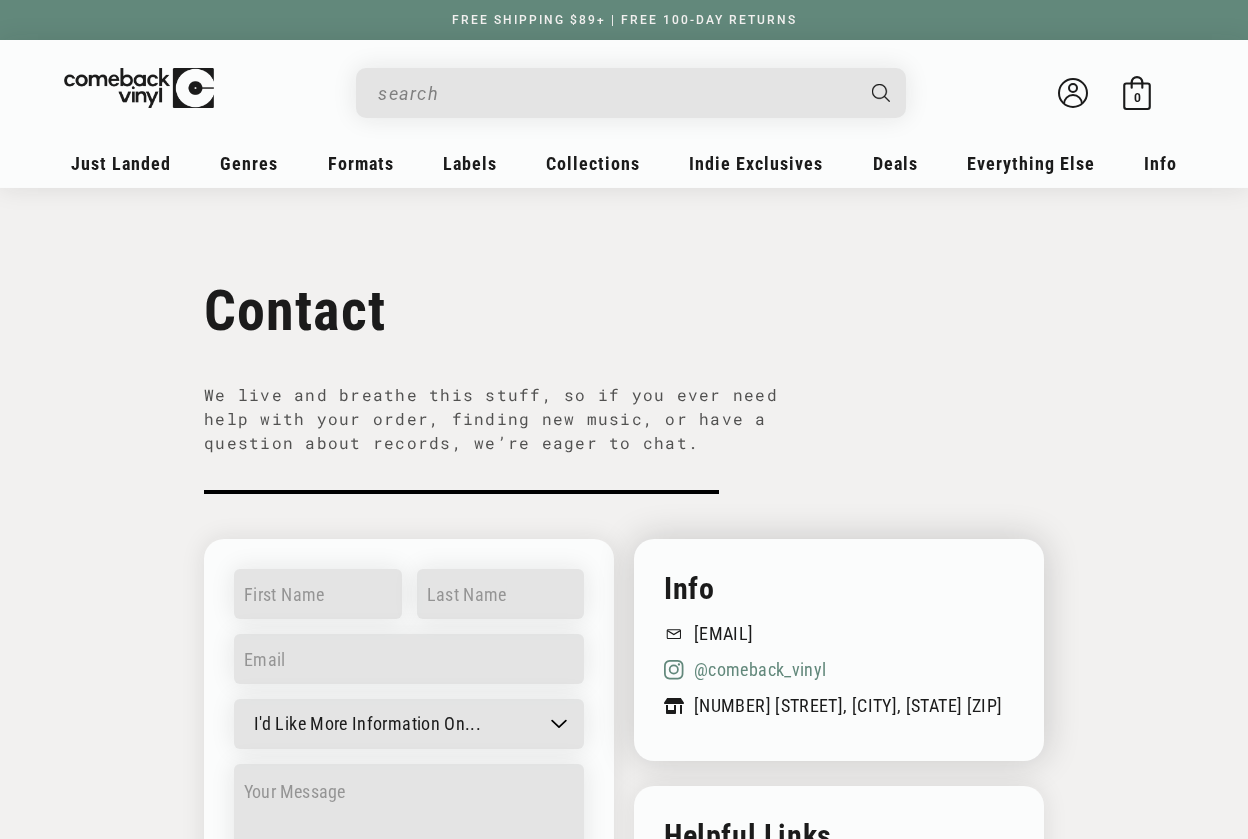 click on "@comeback_vinyl" at bounding box center (839, 669) 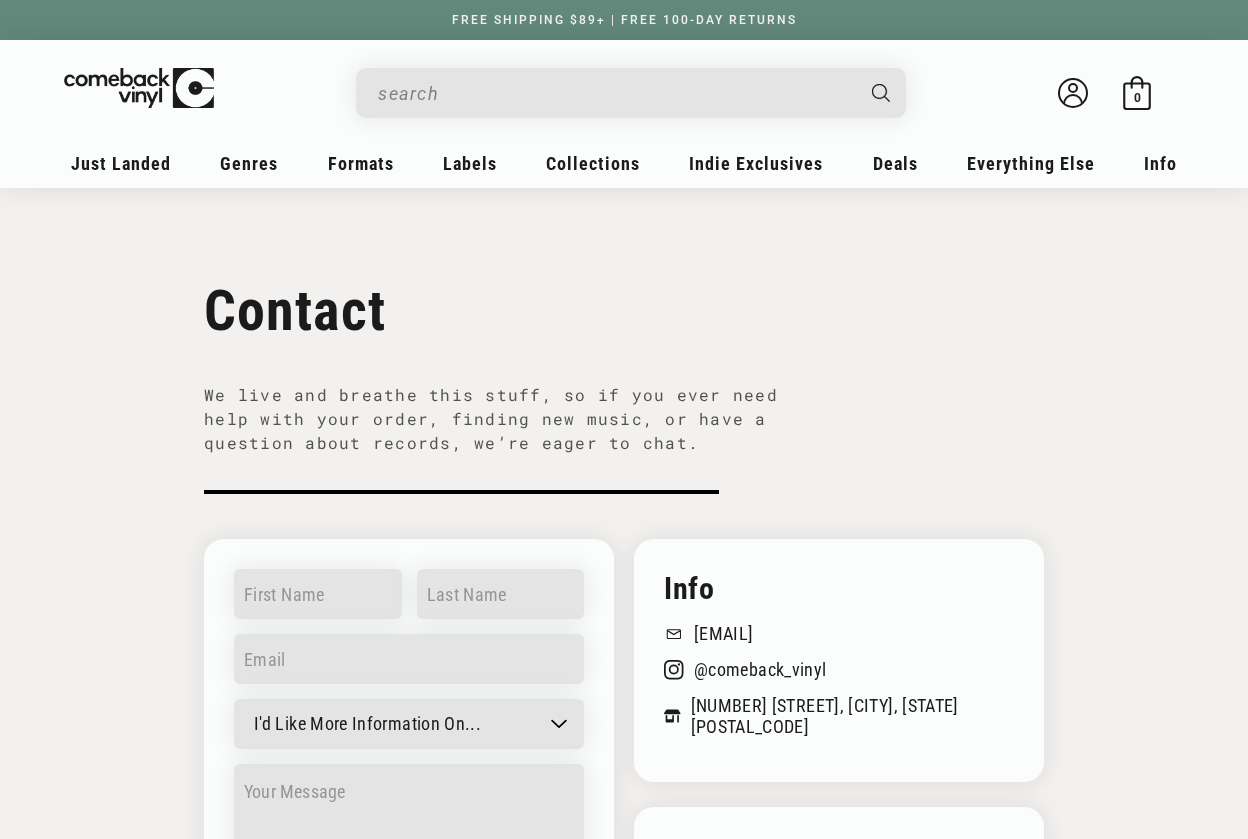 scroll, scrollTop: 0, scrollLeft: 0, axis: both 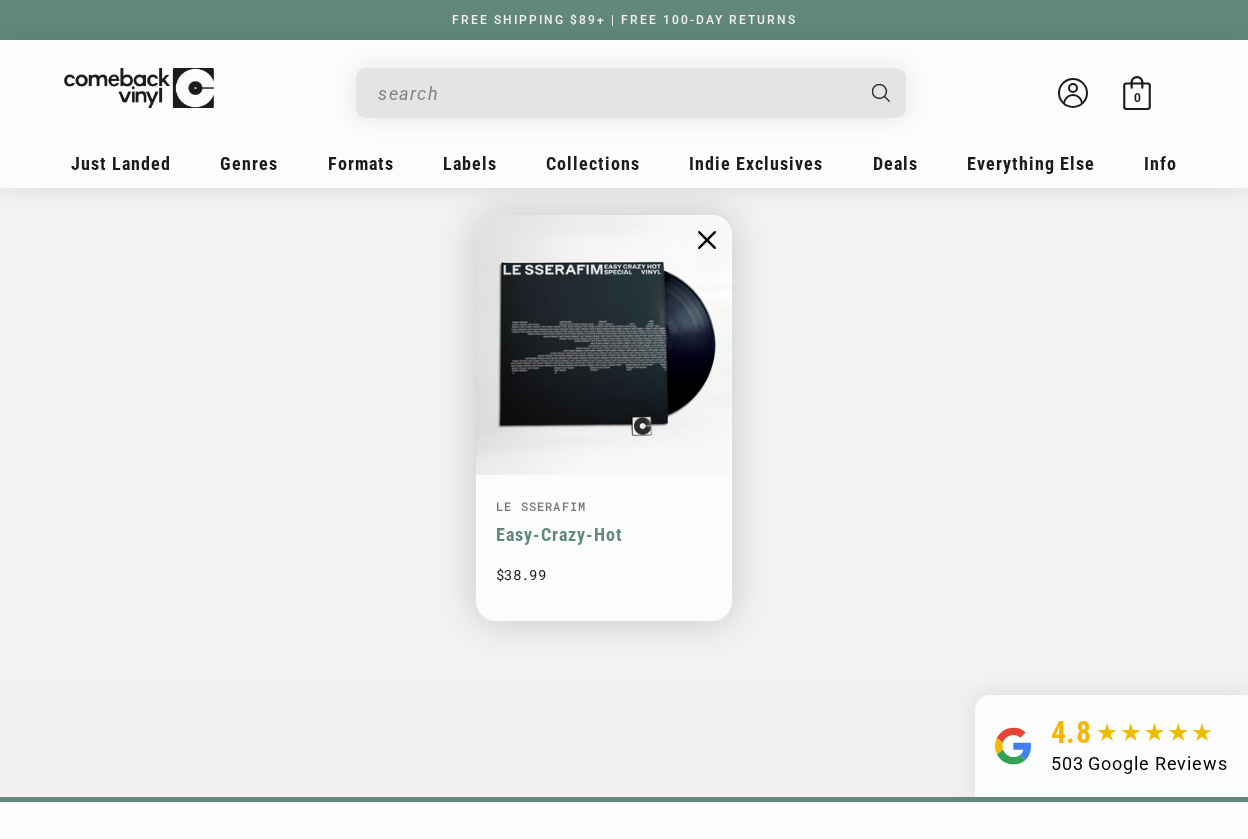 click on "Le Sserafim" at bounding box center [604, 507] 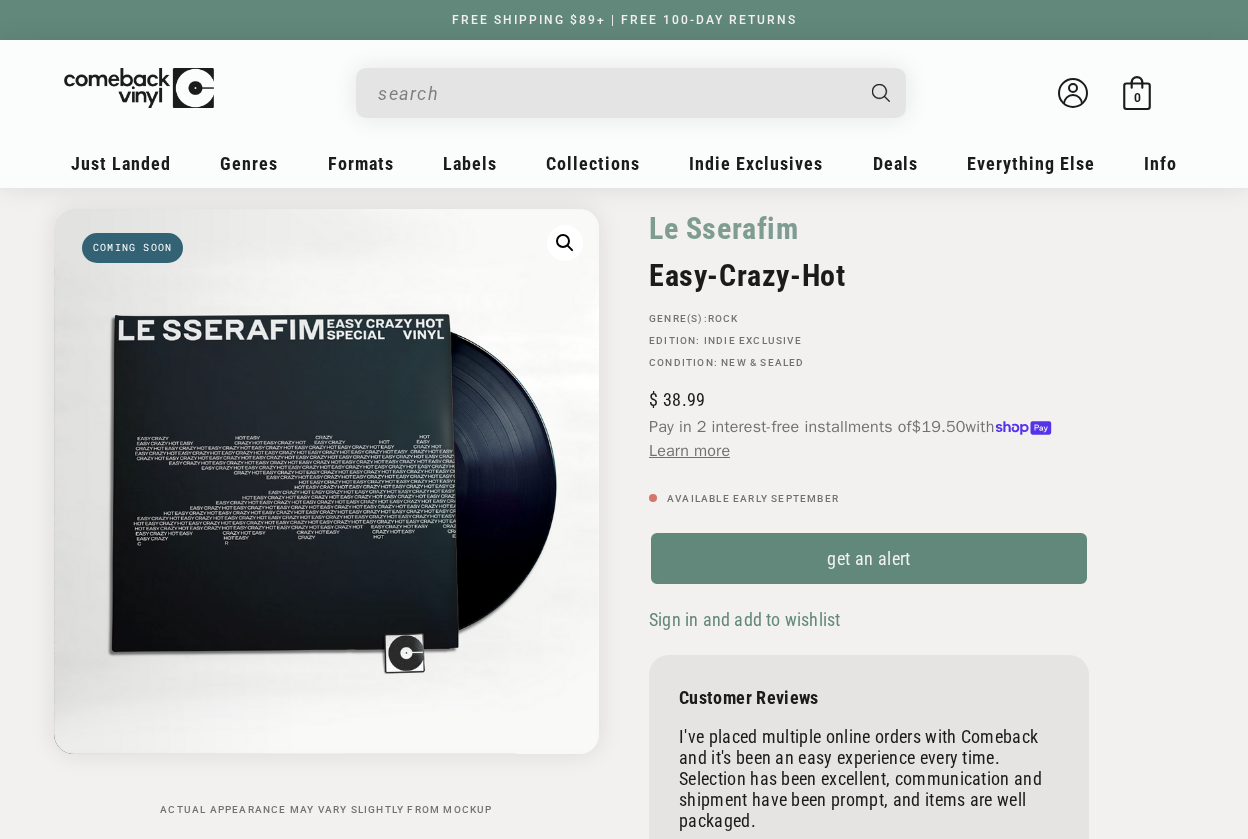 scroll, scrollTop: 140, scrollLeft: 0, axis: vertical 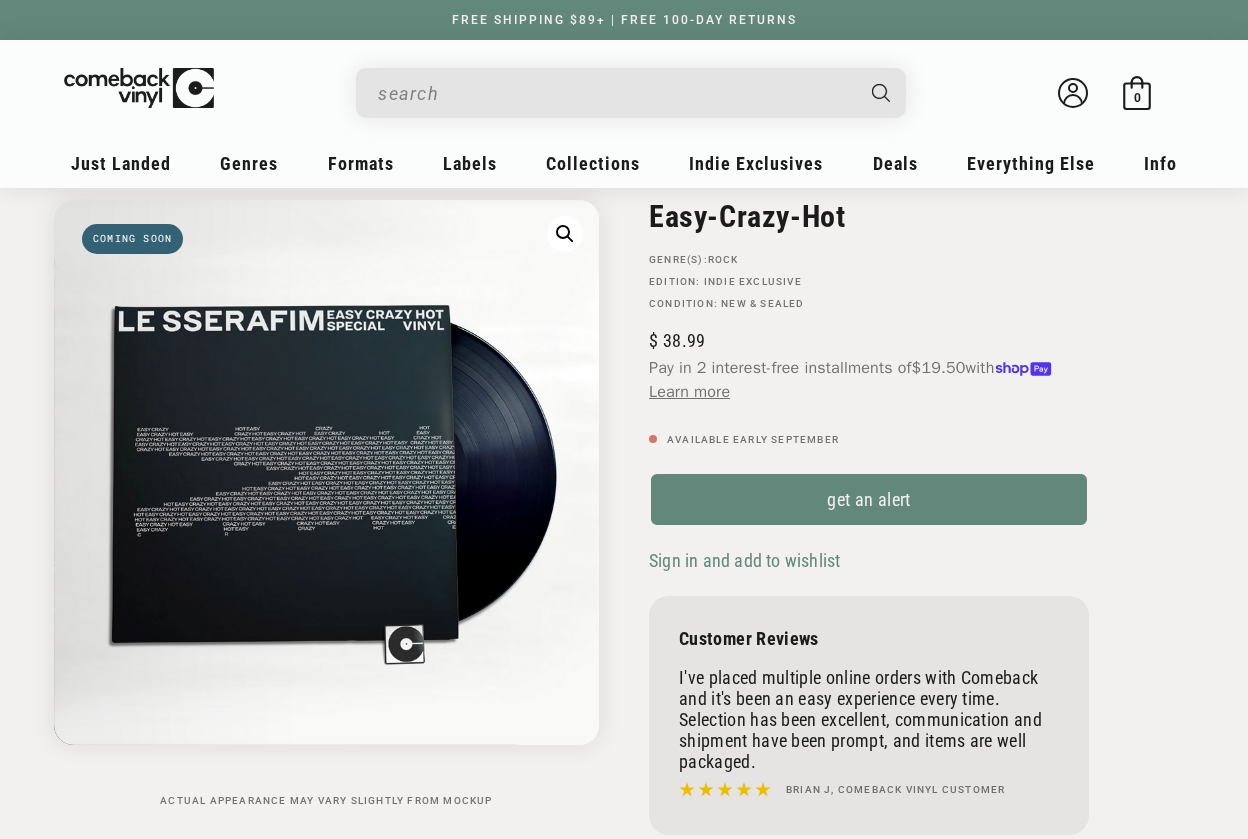 click on "Learn more" at bounding box center (689, 392) 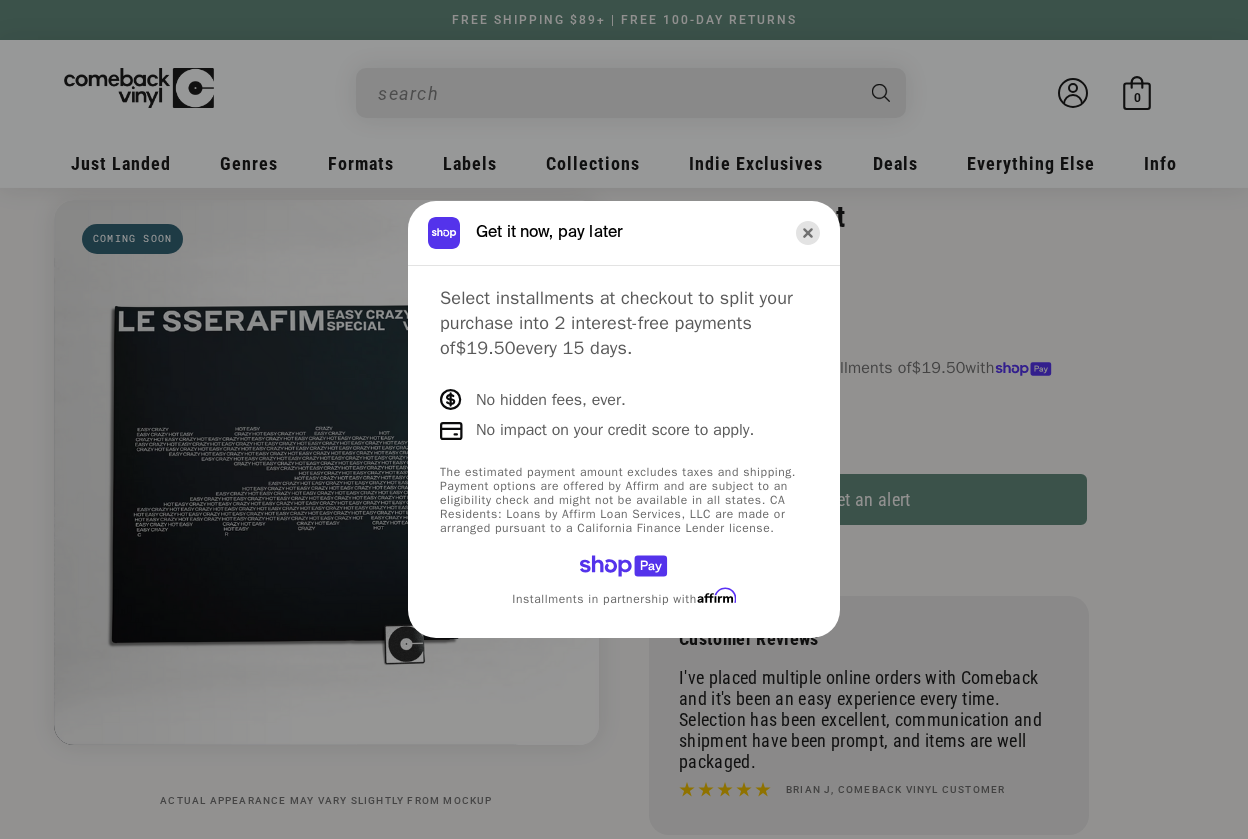 click 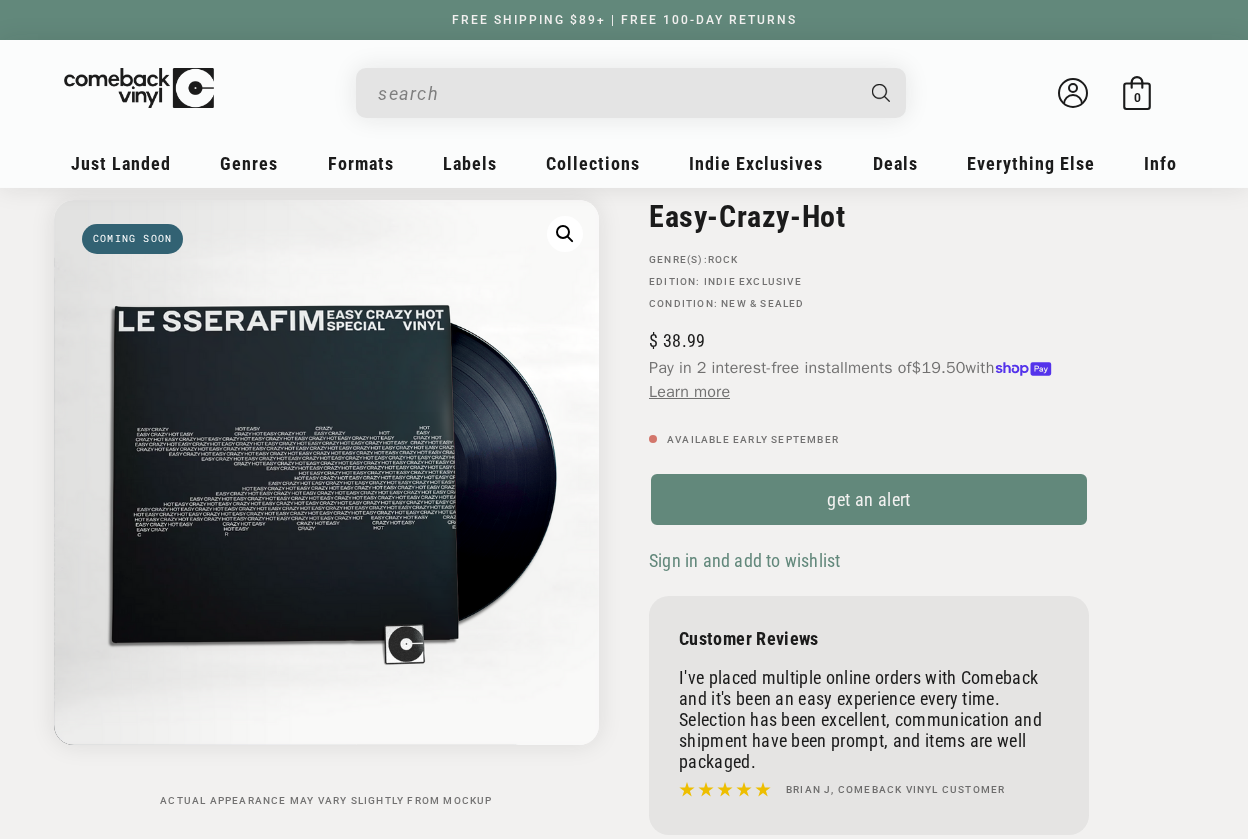 scroll, scrollTop: 503, scrollLeft: 0, axis: vertical 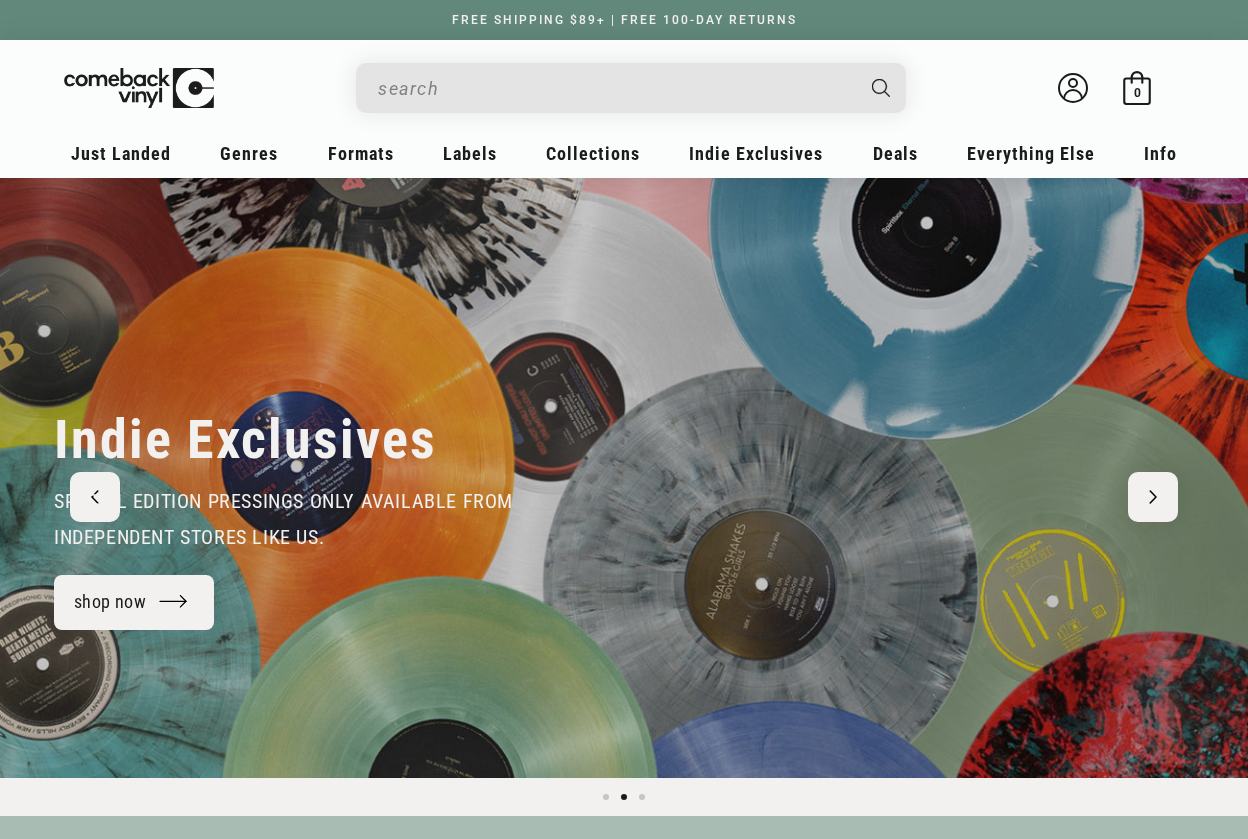 click at bounding box center (615, 88) 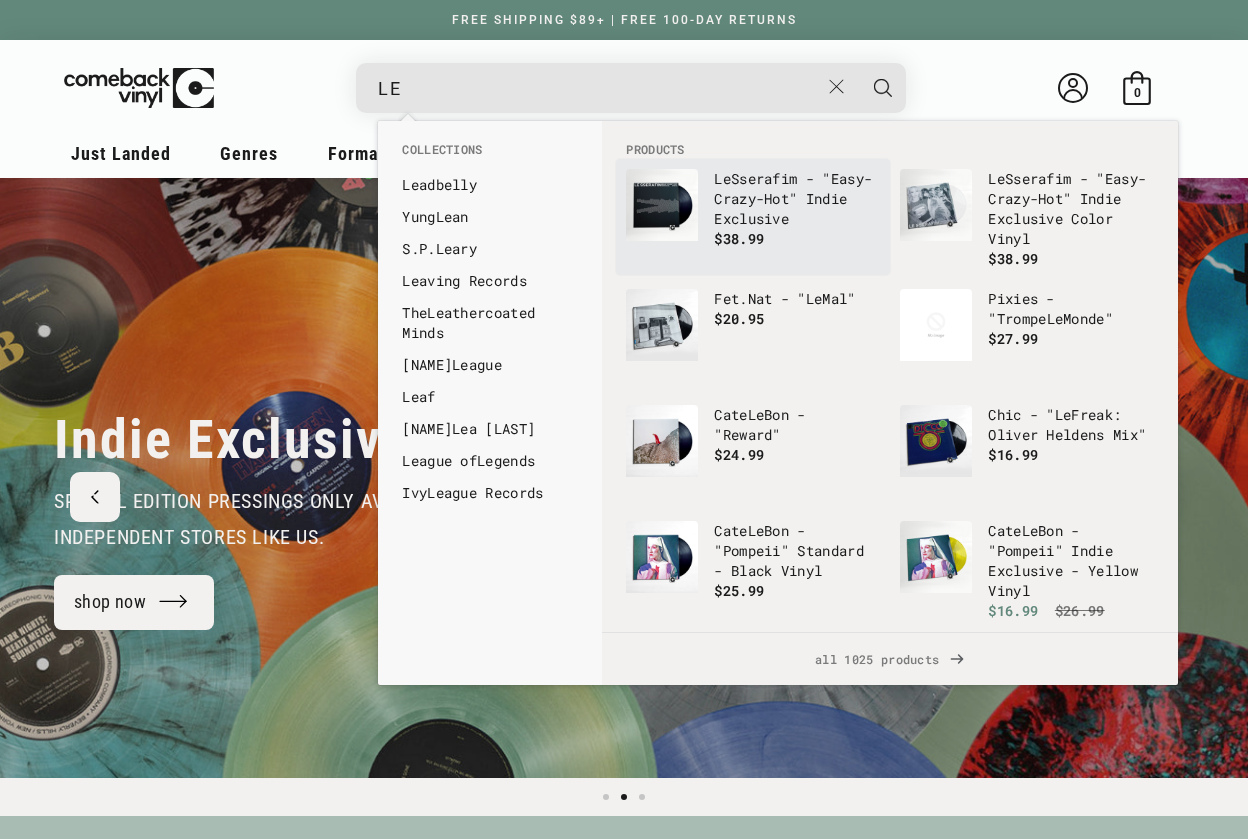 type on "LE" 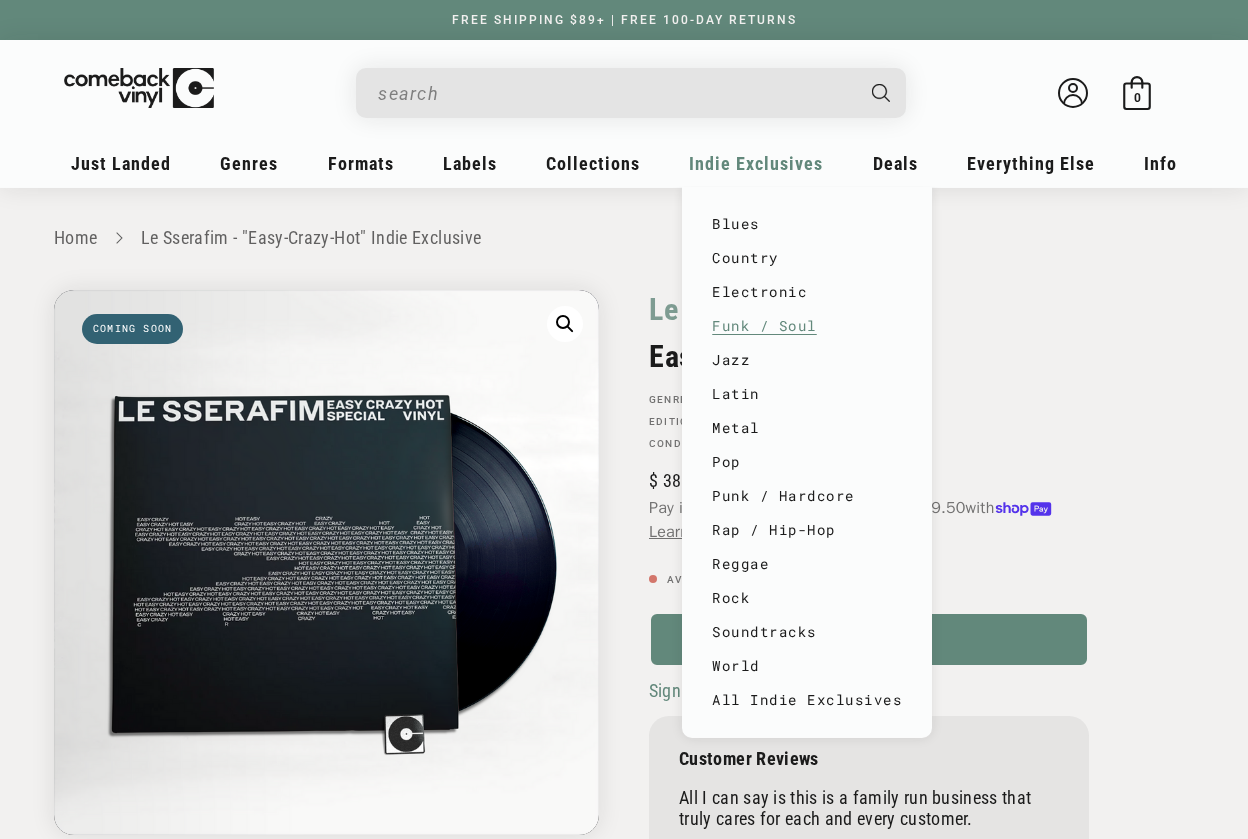 scroll, scrollTop: 0, scrollLeft: 0, axis: both 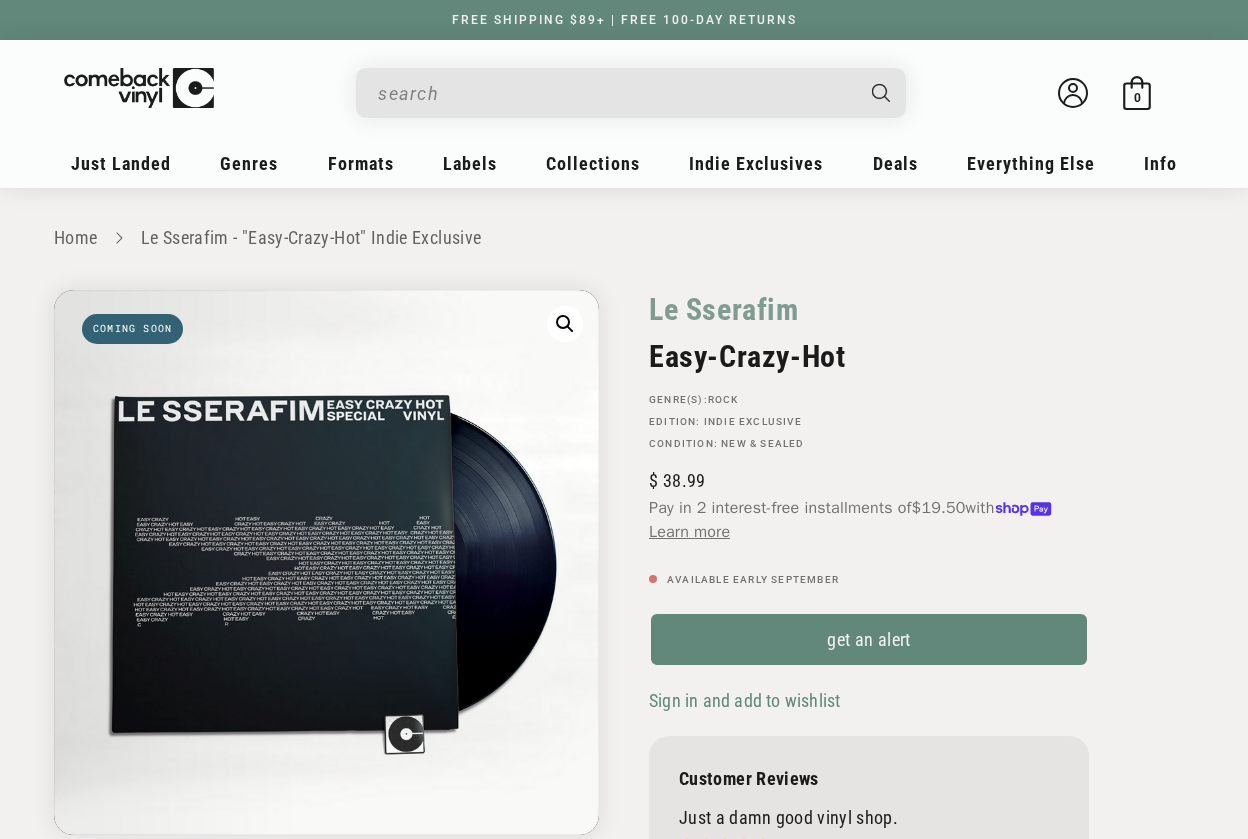 drag, startPoint x: 865, startPoint y: 364, endPoint x: 633, endPoint y: 308, distance: 238.66295 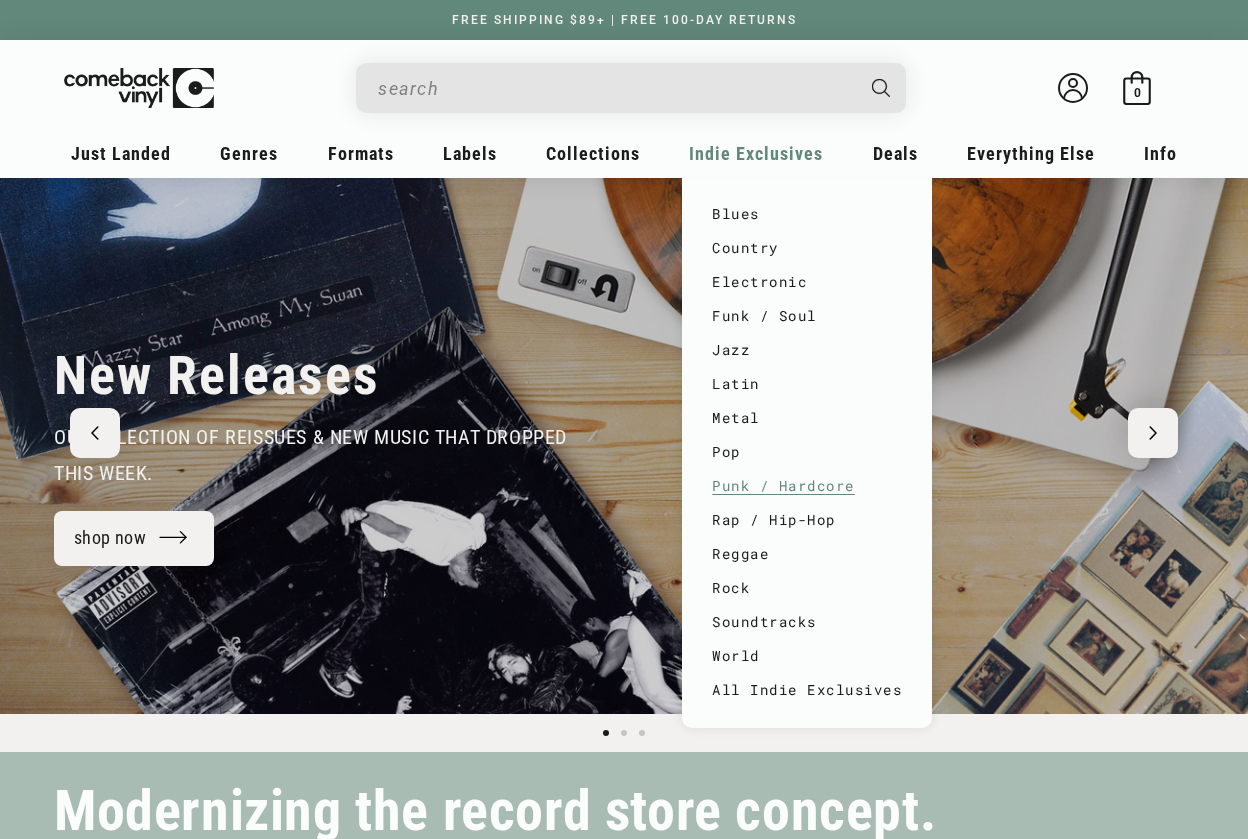 scroll, scrollTop: 66, scrollLeft: 0, axis: vertical 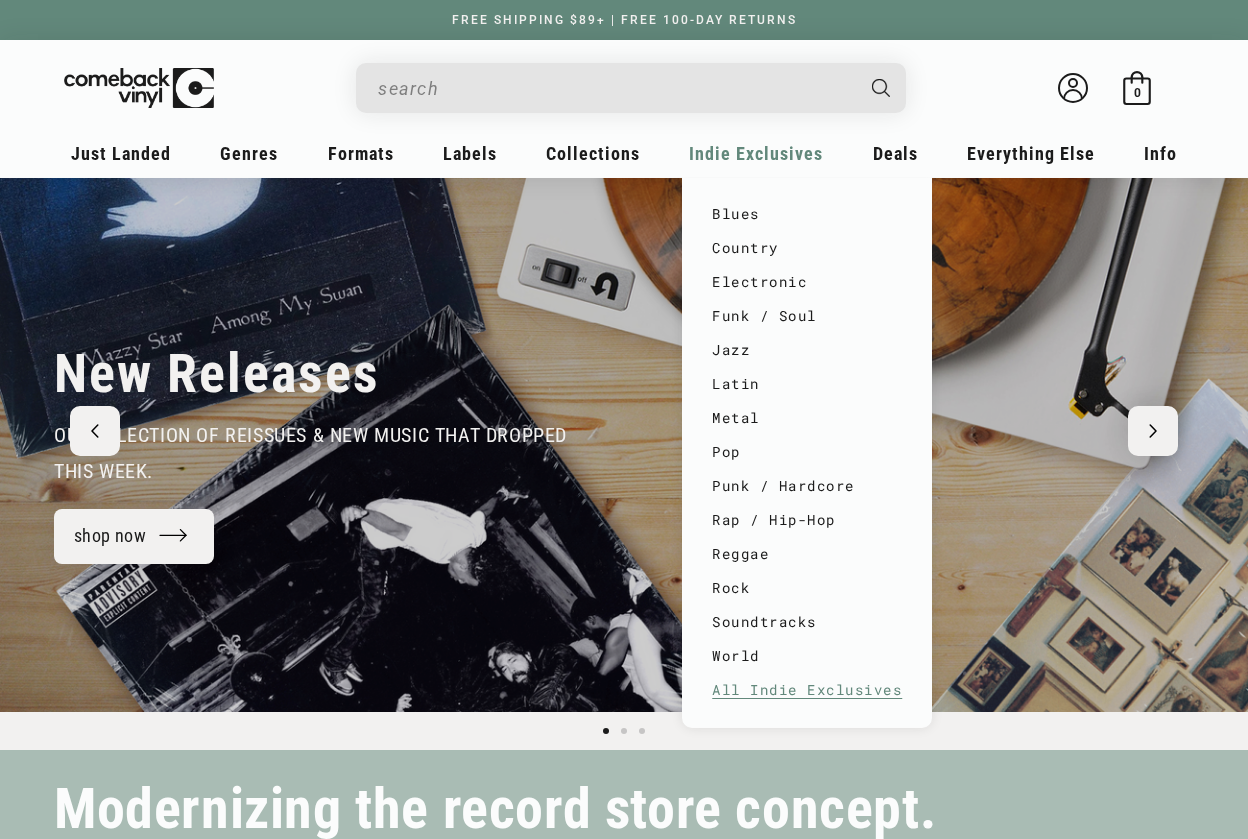 click on "All Indie Exclusives" at bounding box center (807, 690) 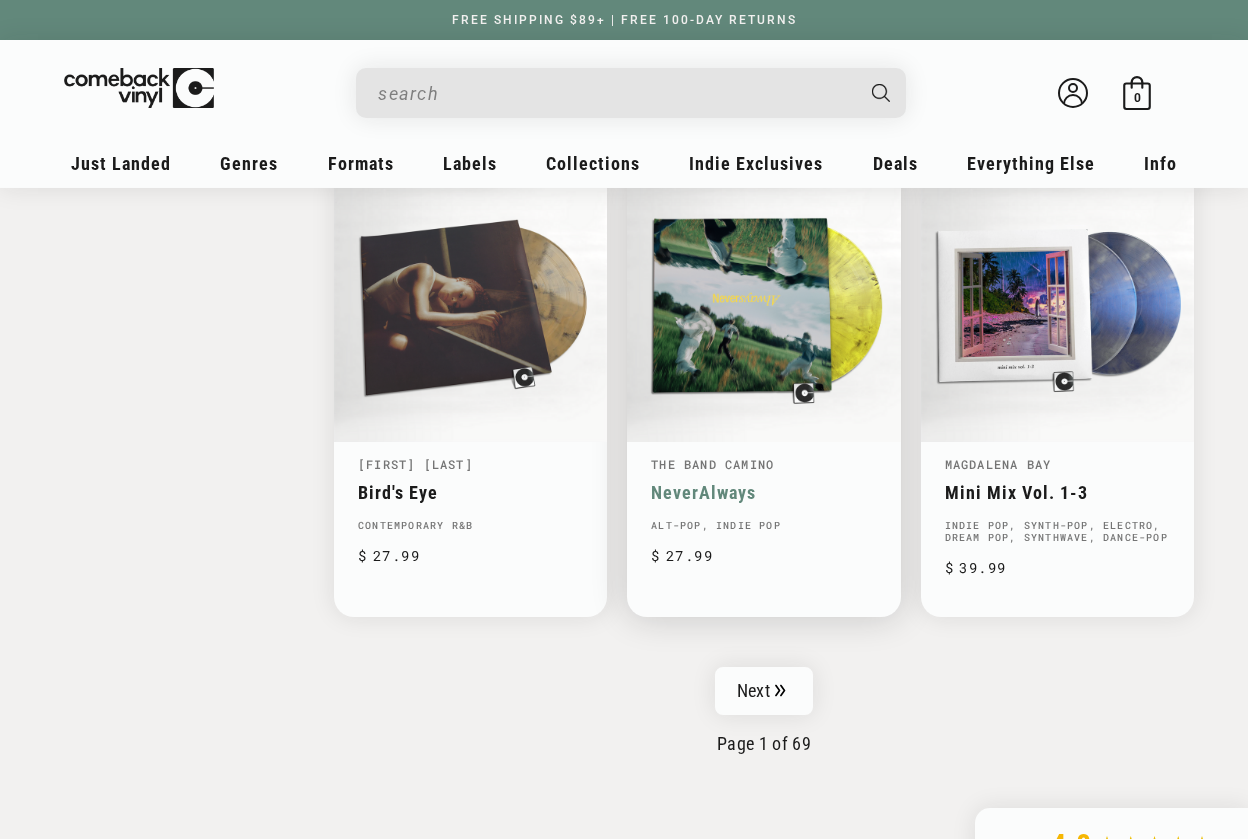 scroll, scrollTop: 2880, scrollLeft: 0, axis: vertical 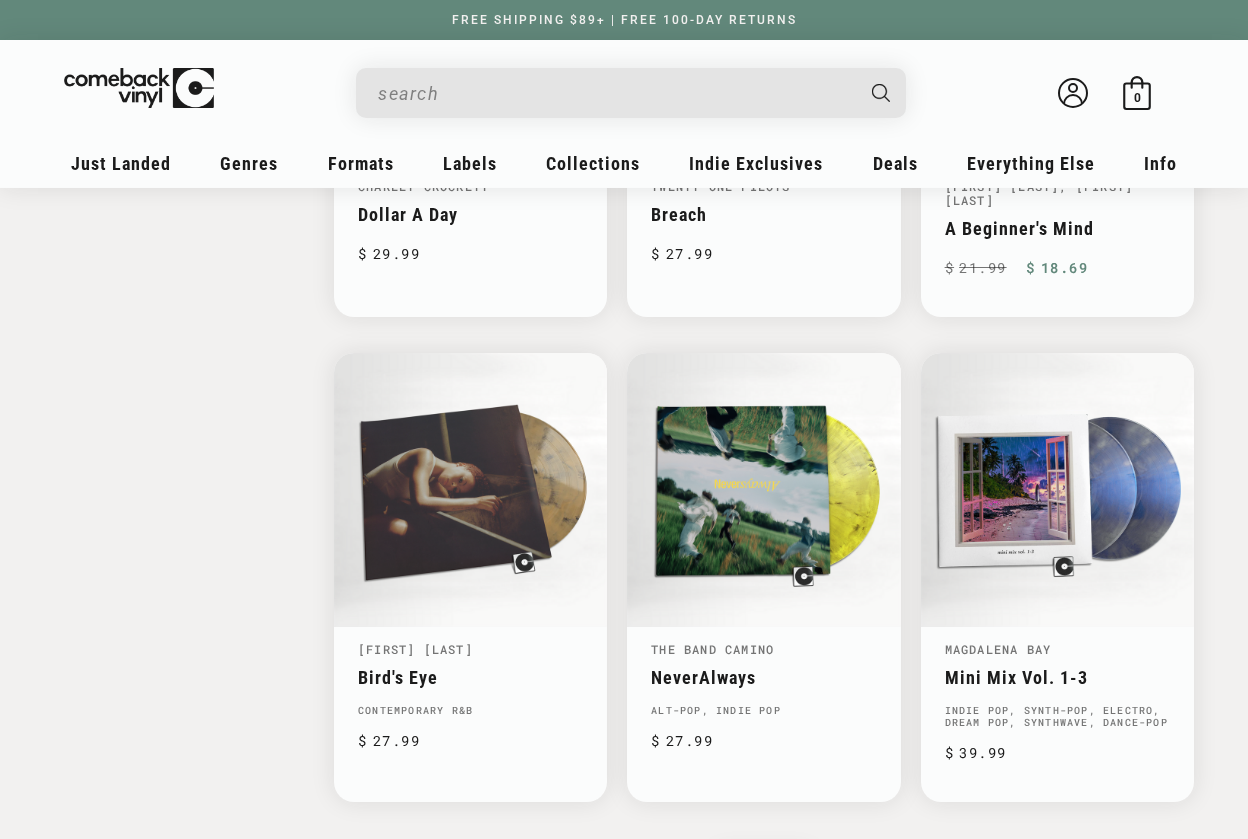 click at bounding box center [615, 93] 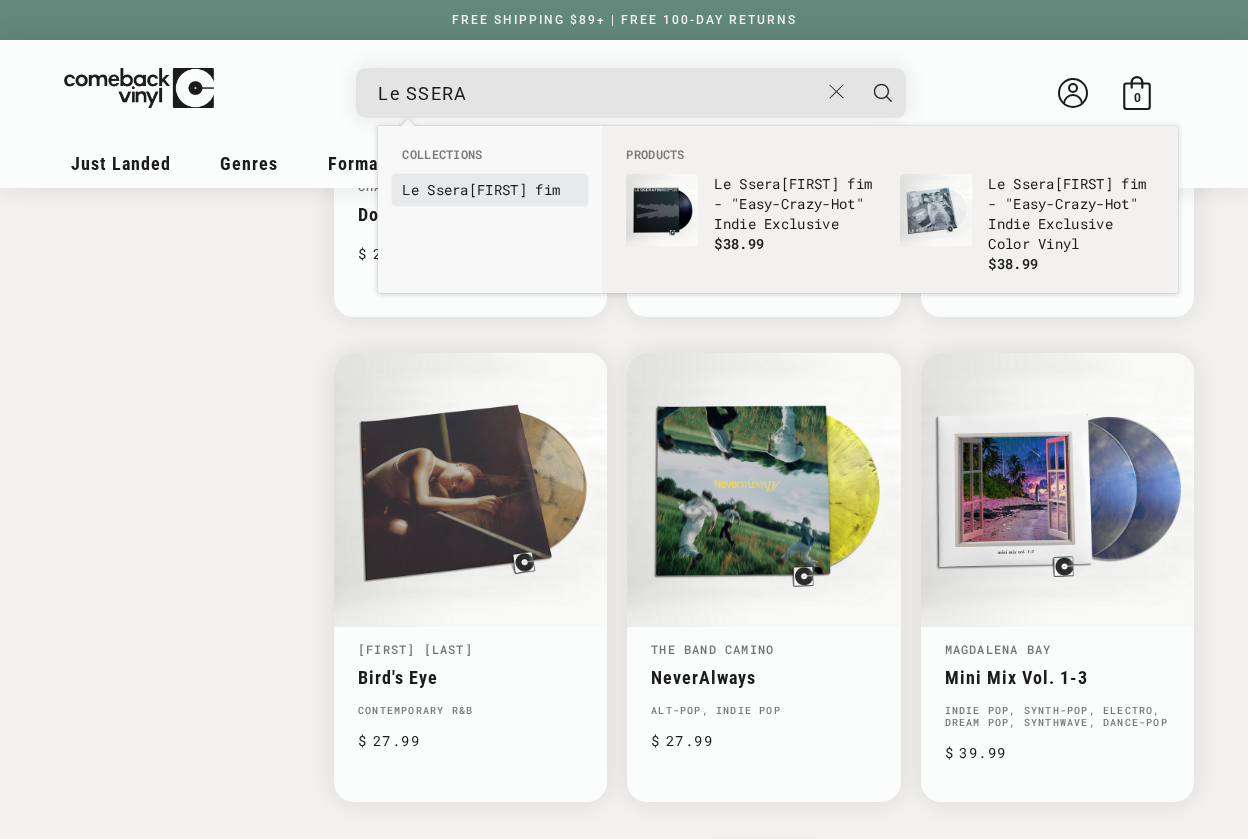 type on "Le SSERA" 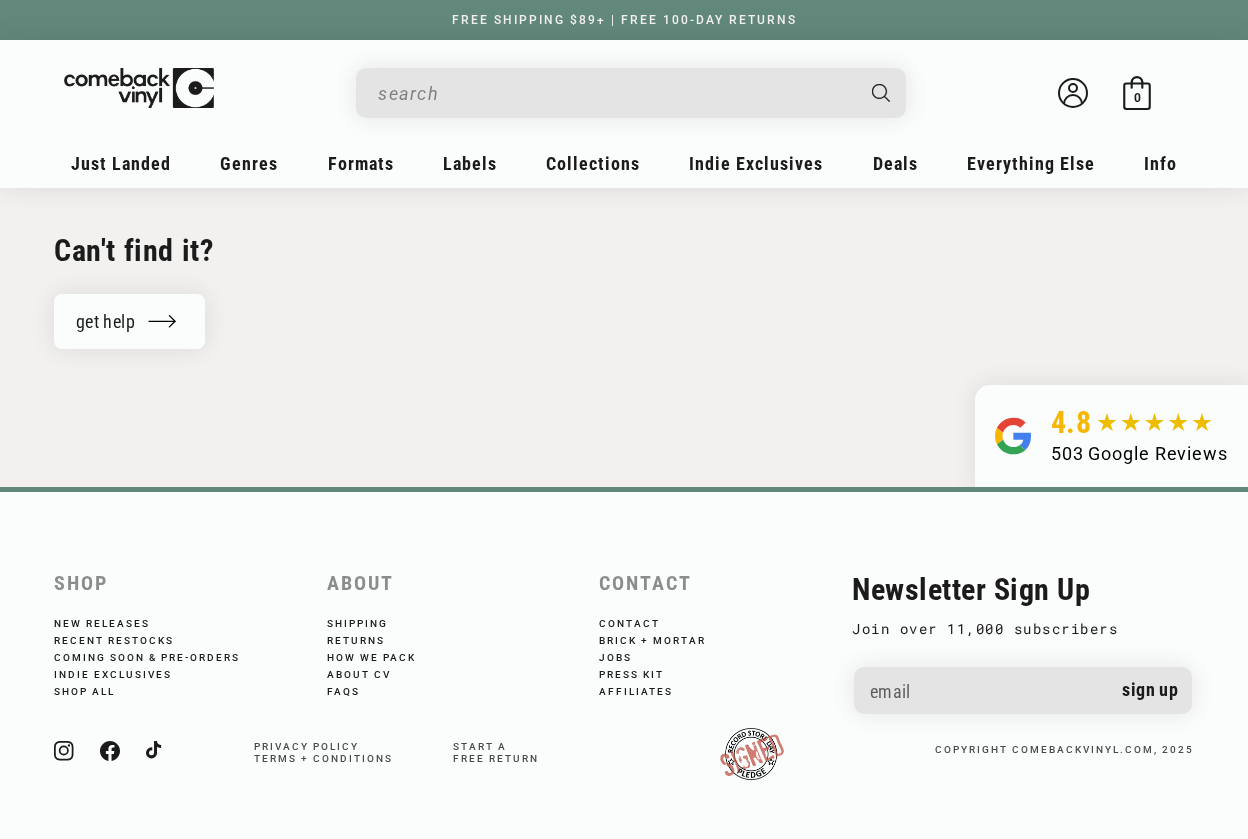 scroll, scrollTop: 935, scrollLeft: 0, axis: vertical 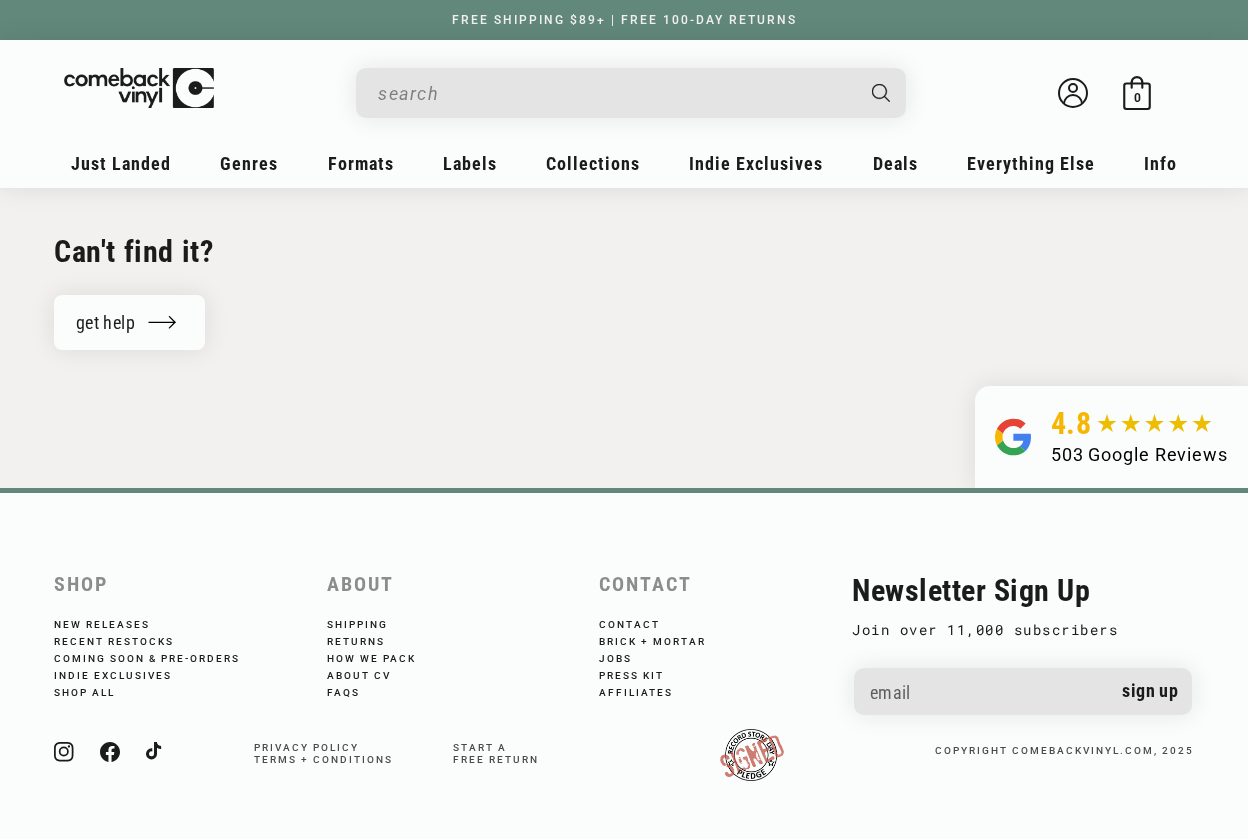 click on "Contact" at bounding box center (718, 623) 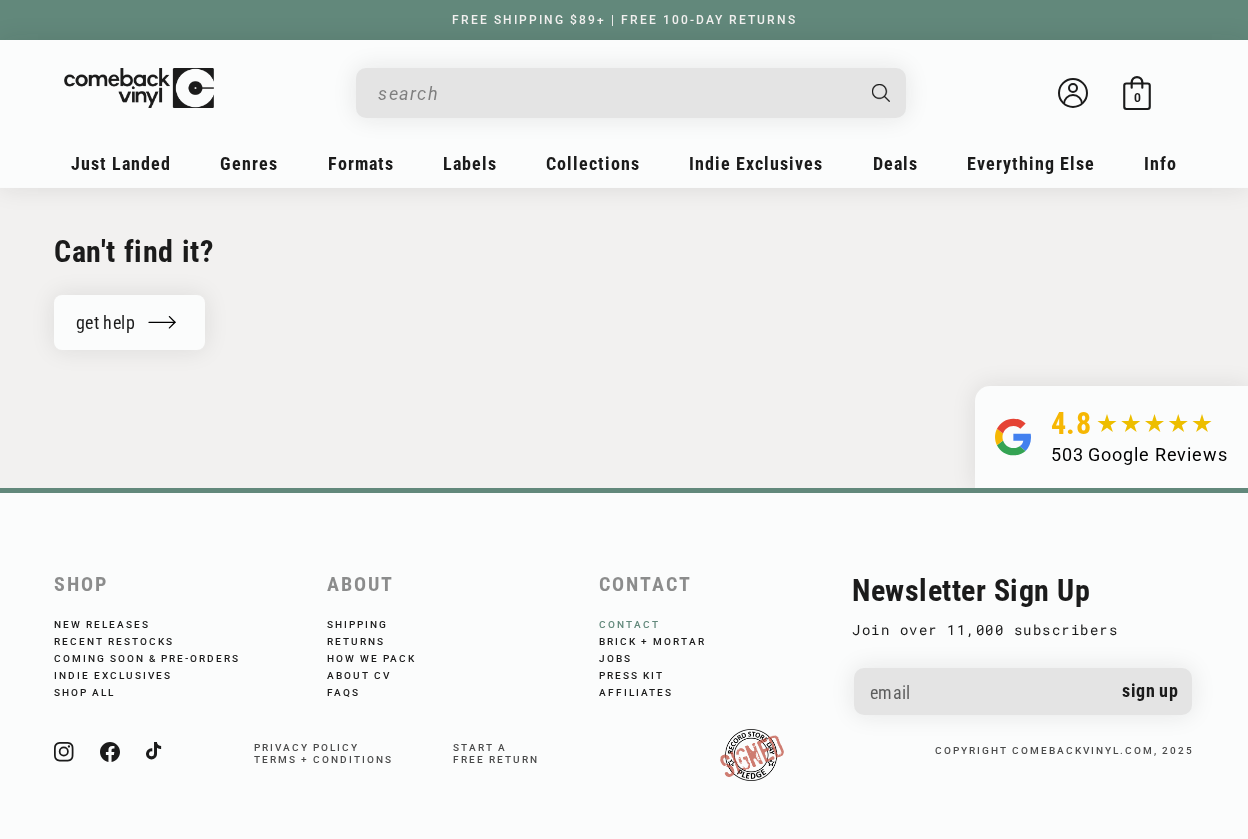 click on "Contact" at bounding box center [643, 625] 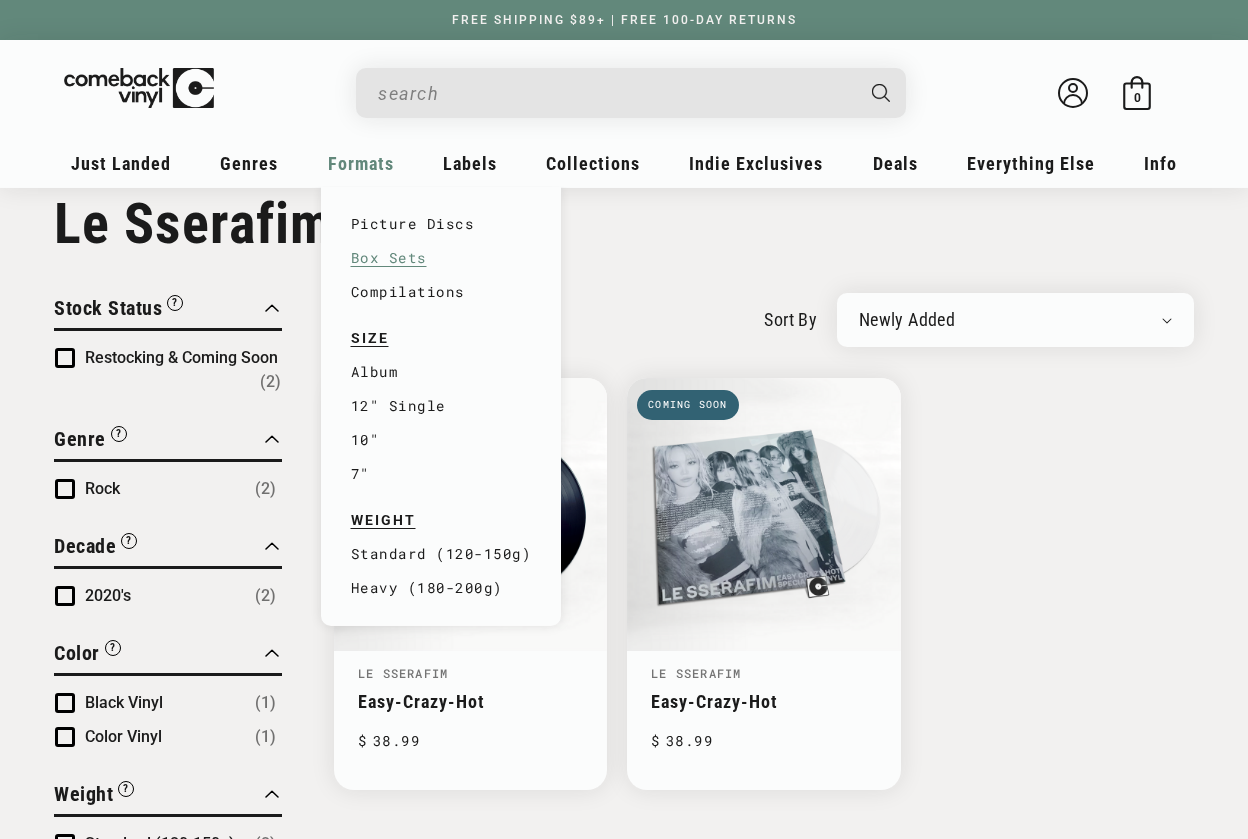 scroll, scrollTop: 43, scrollLeft: 0, axis: vertical 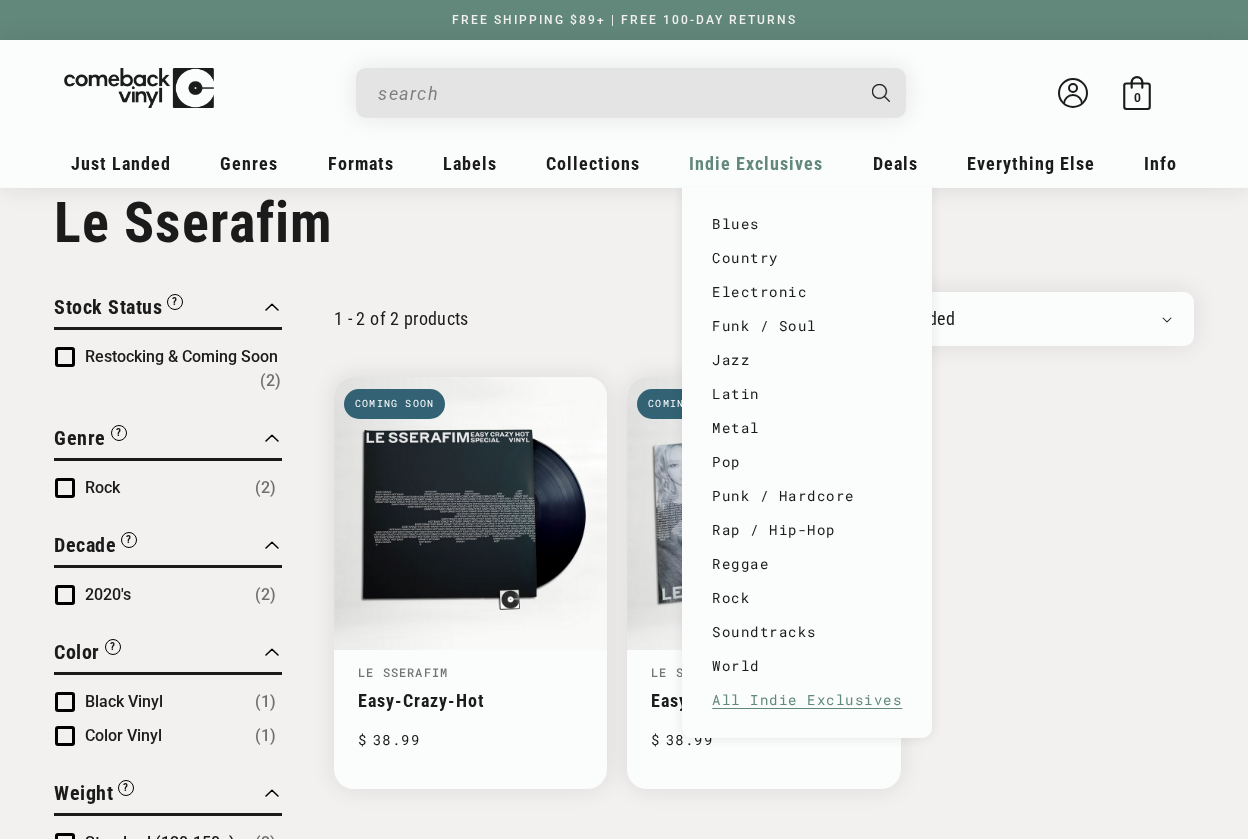 click on "All Indie Exclusives" at bounding box center [807, 700] 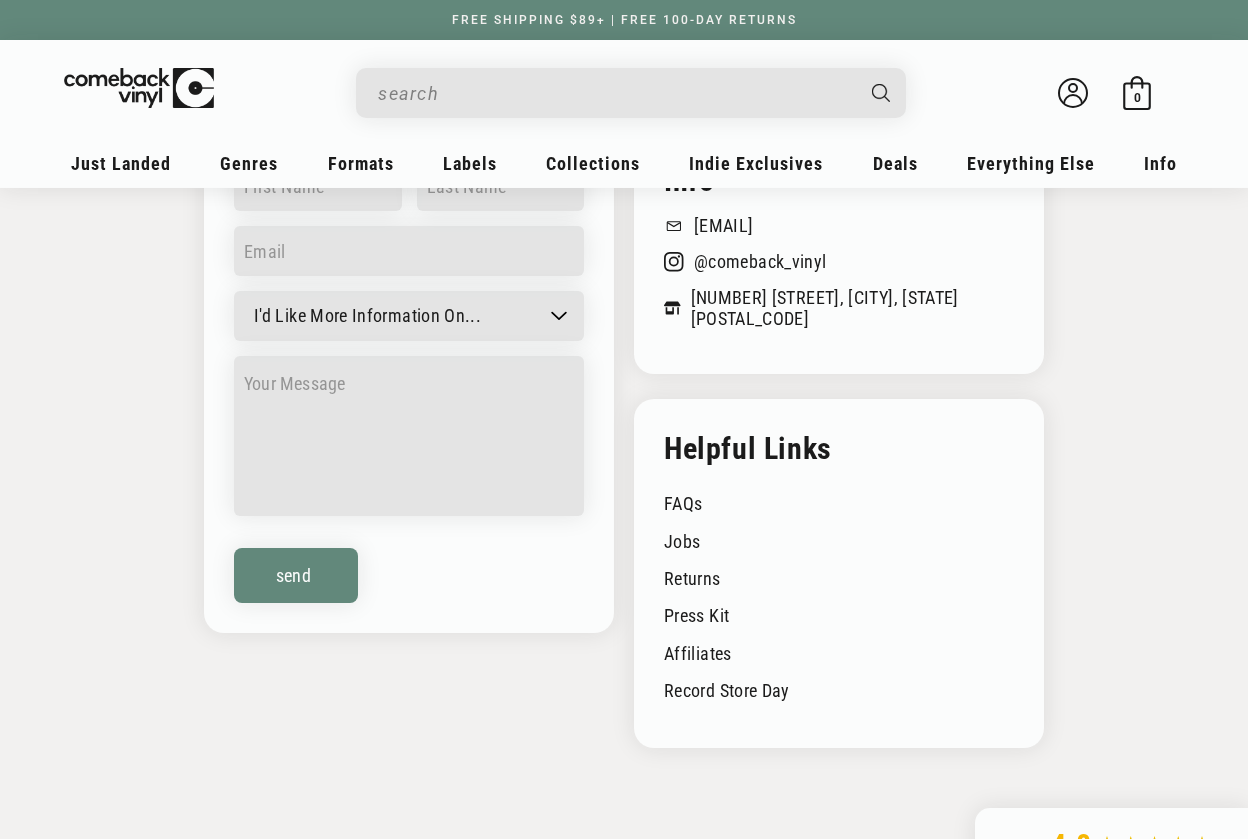 scroll, scrollTop: 365, scrollLeft: 0, axis: vertical 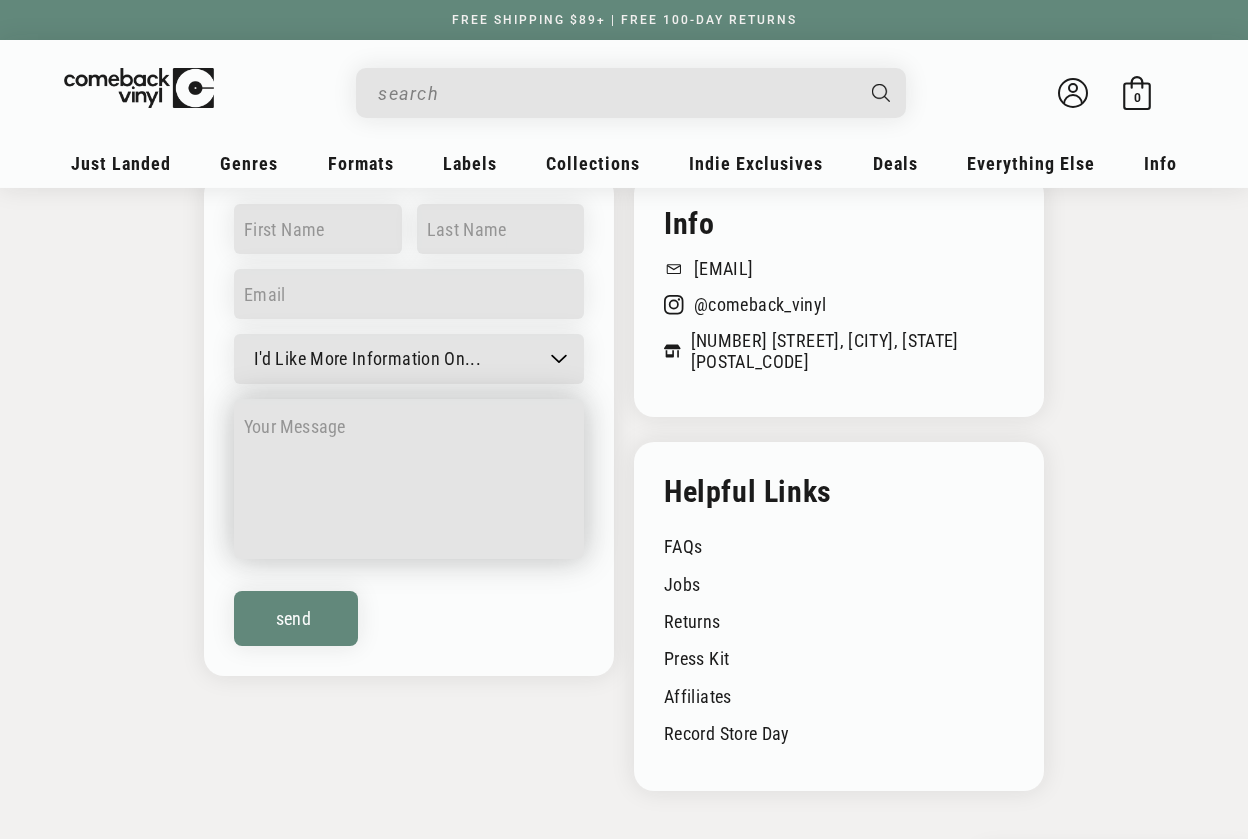 click at bounding box center (409, 479) 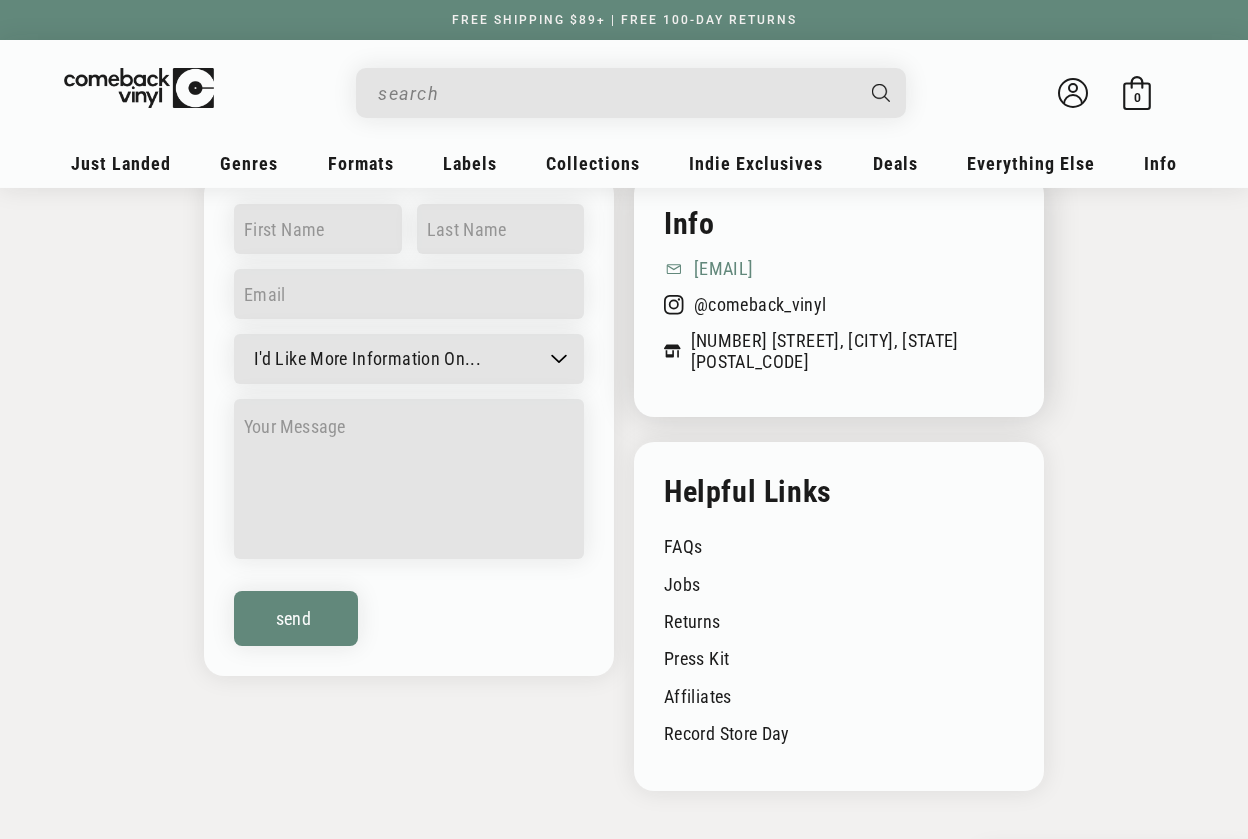 drag, startPoint x: 935, startPoint y: 277, endPoint x: 889, endPoint y: 277, distance: 46 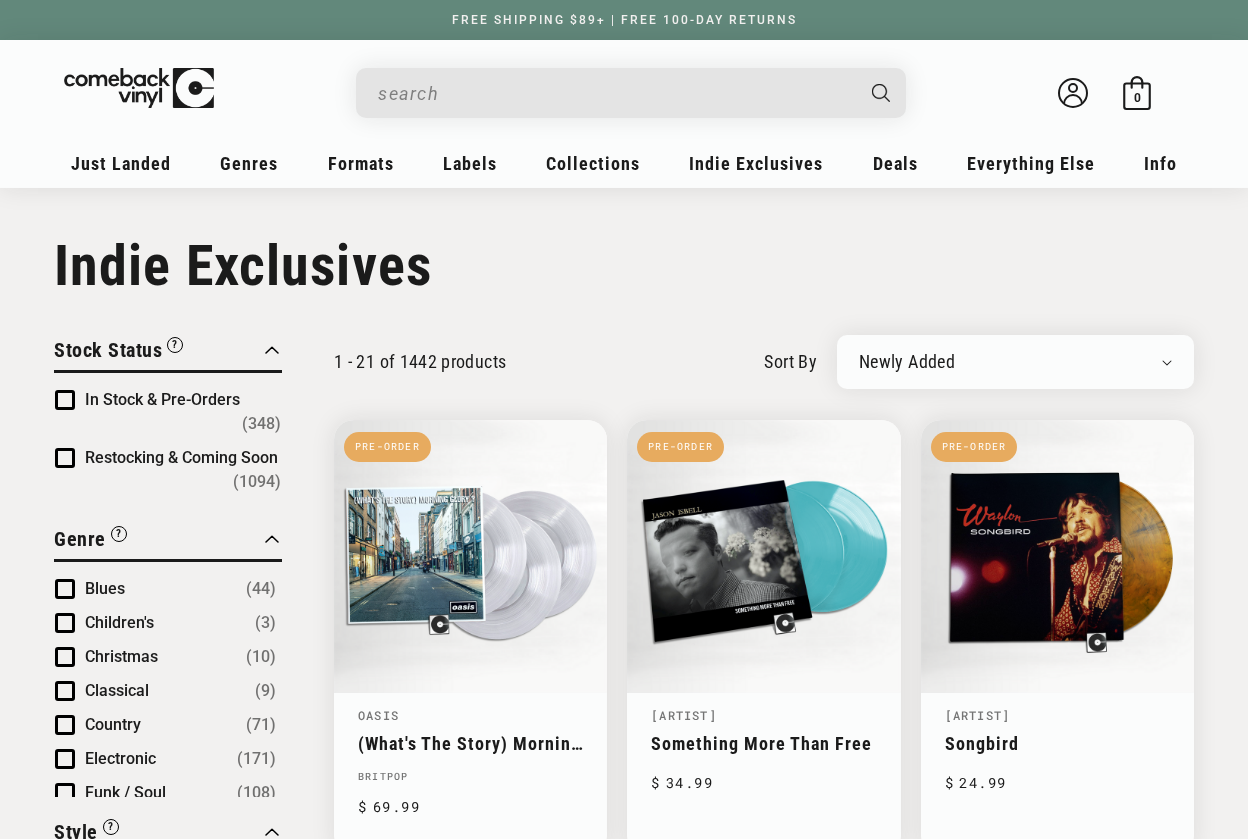 scroll, scrollTop: 0, scrollLeft: 0, axis: both 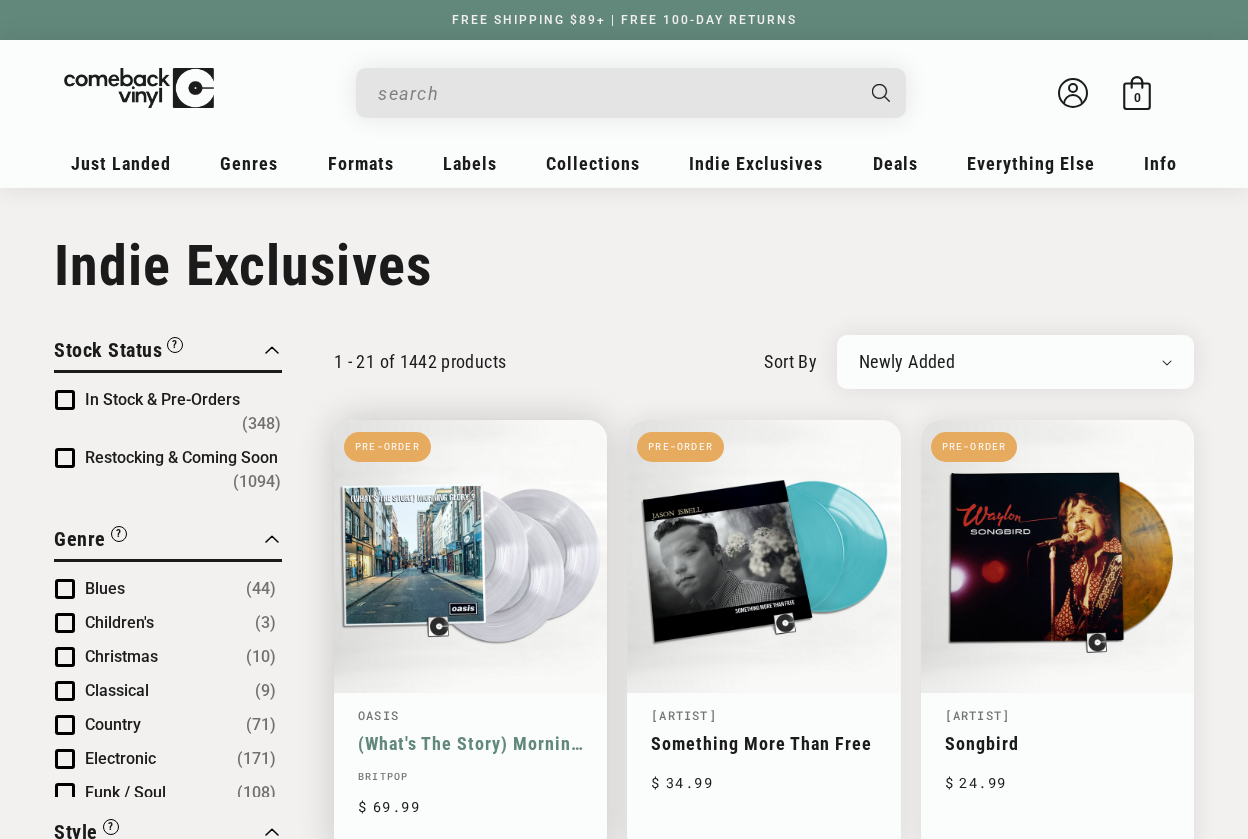 click on "(What's The Story) Morning Glory?" at bounding box center (470, 743) 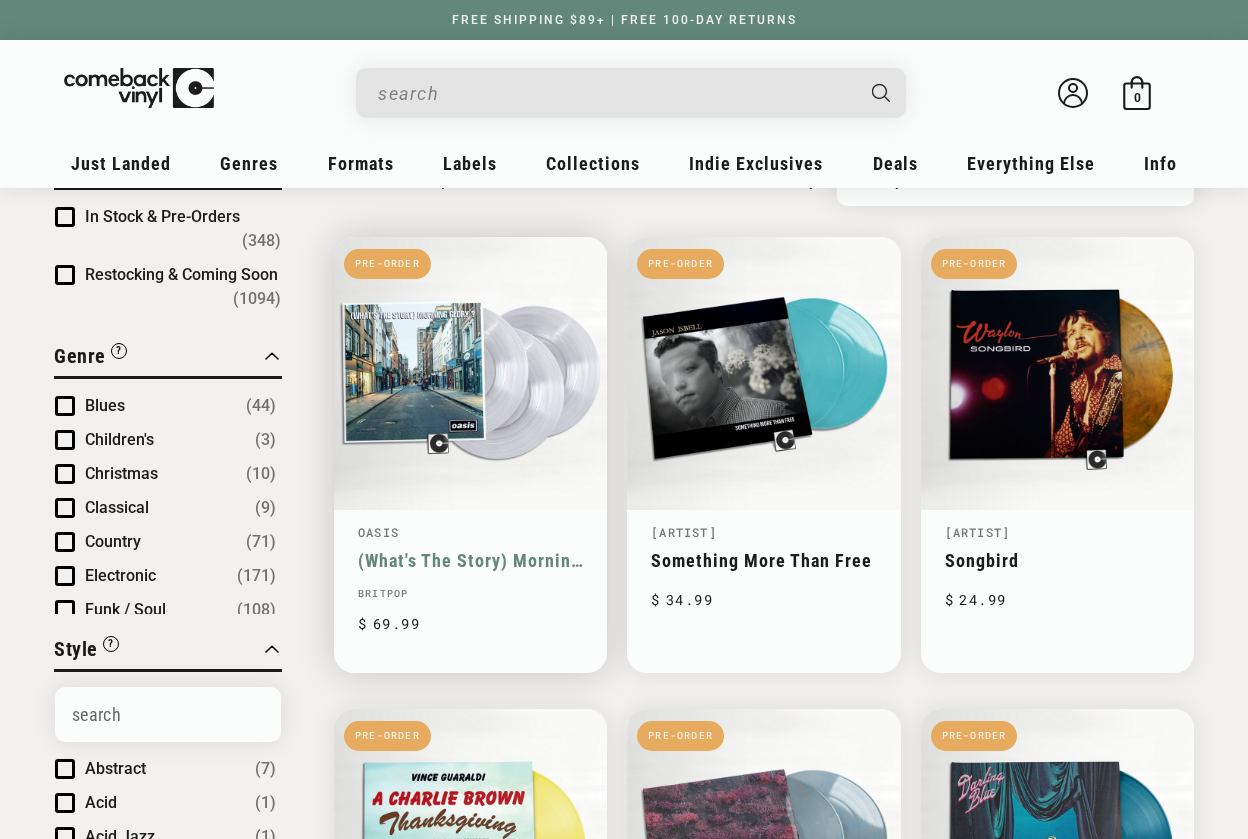 scroll, scrollTop: 188, scrollLeft: 0, axis: vertical 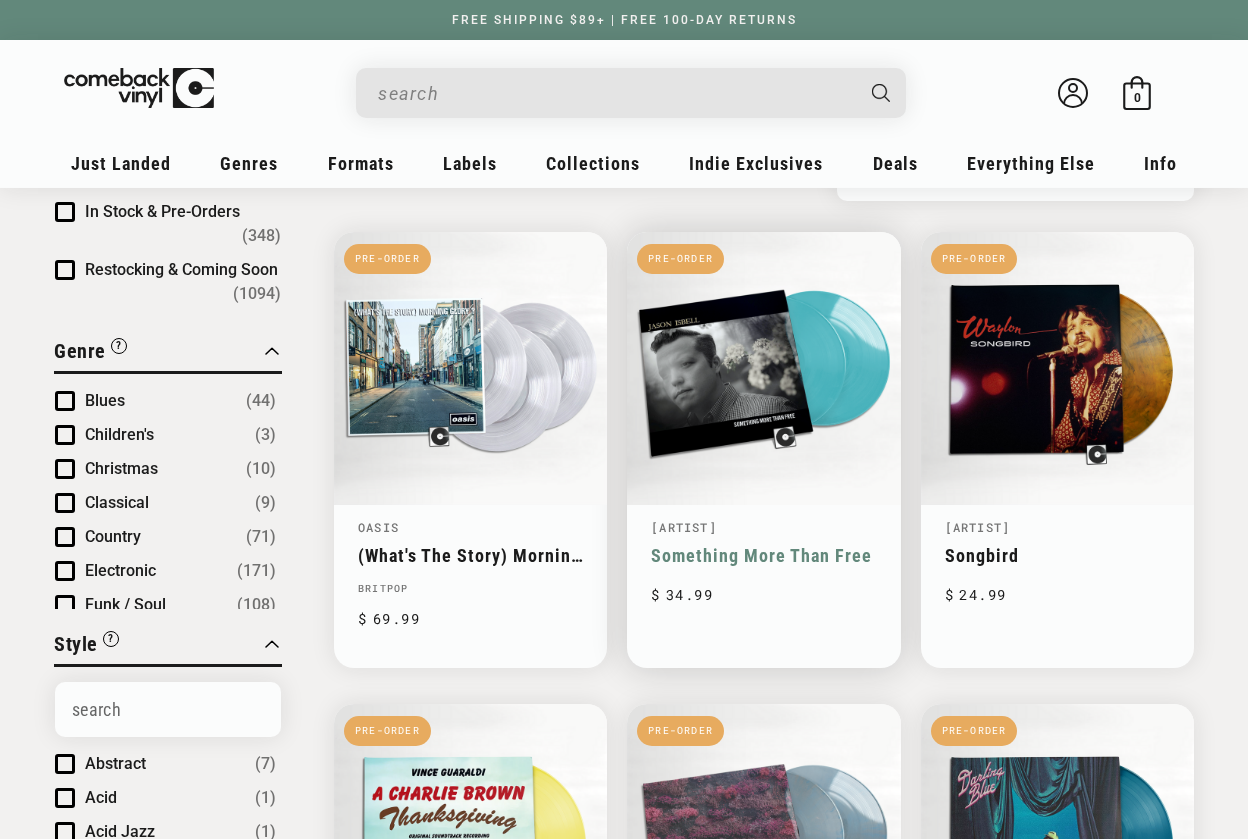 click on "Something More Than Free" at bounding box center (763, 555) 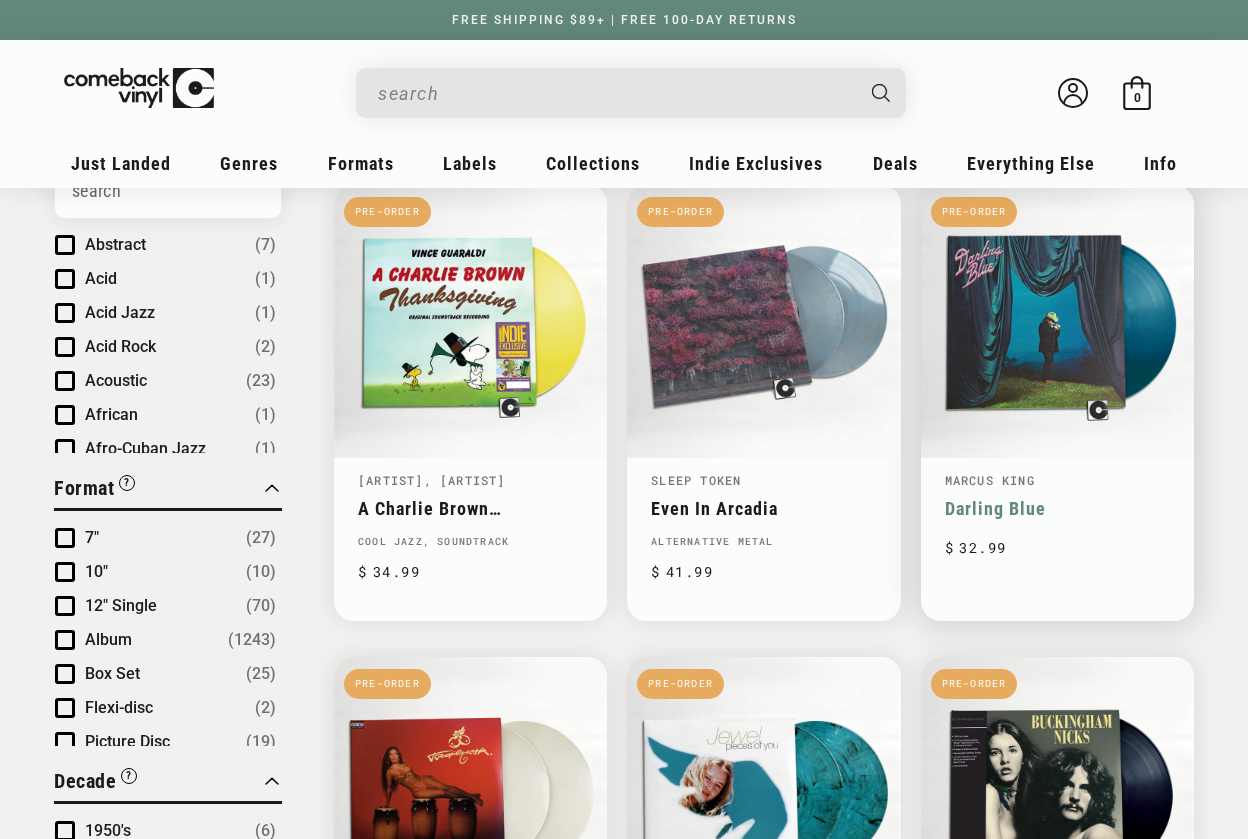 scroll, scrollTop: 874, scrollLeft: 0, axis: vertical 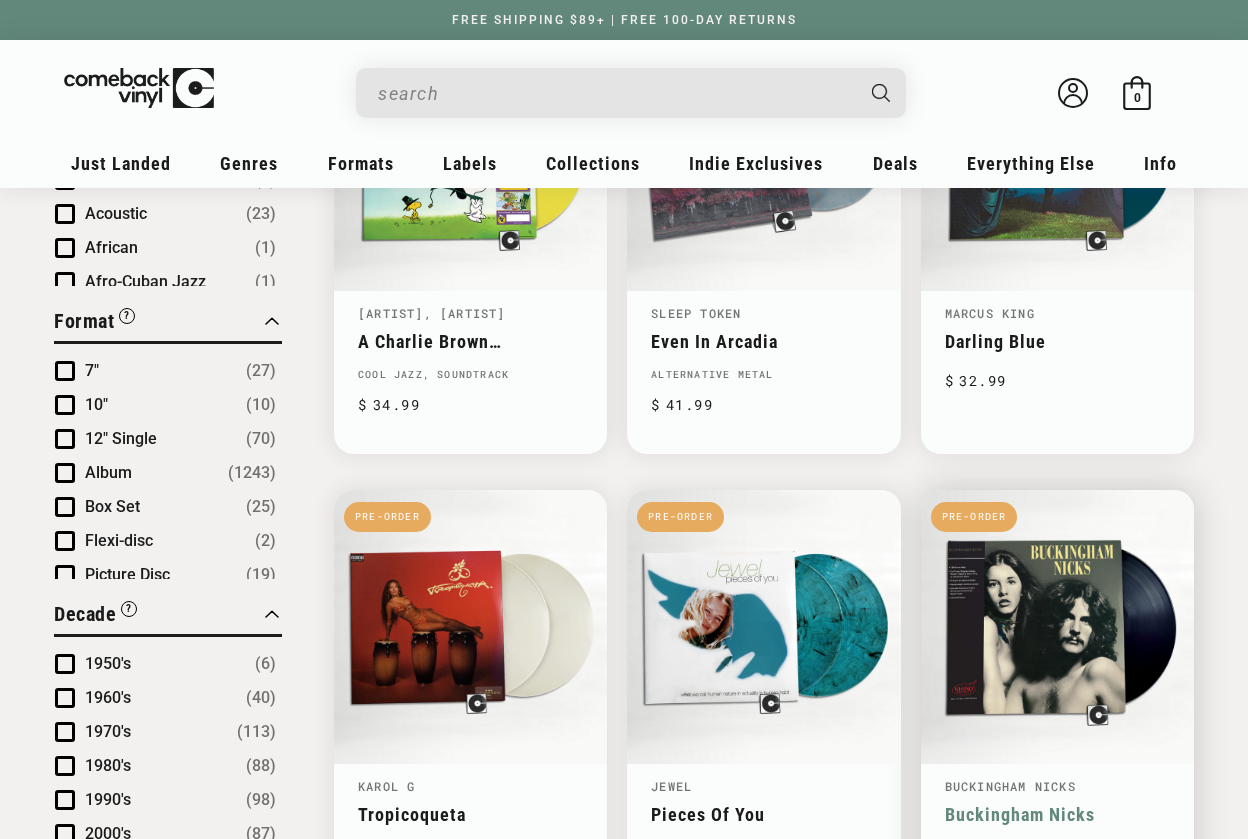 click on "Buckingham Nicks" at bounding box center (1057, 814) 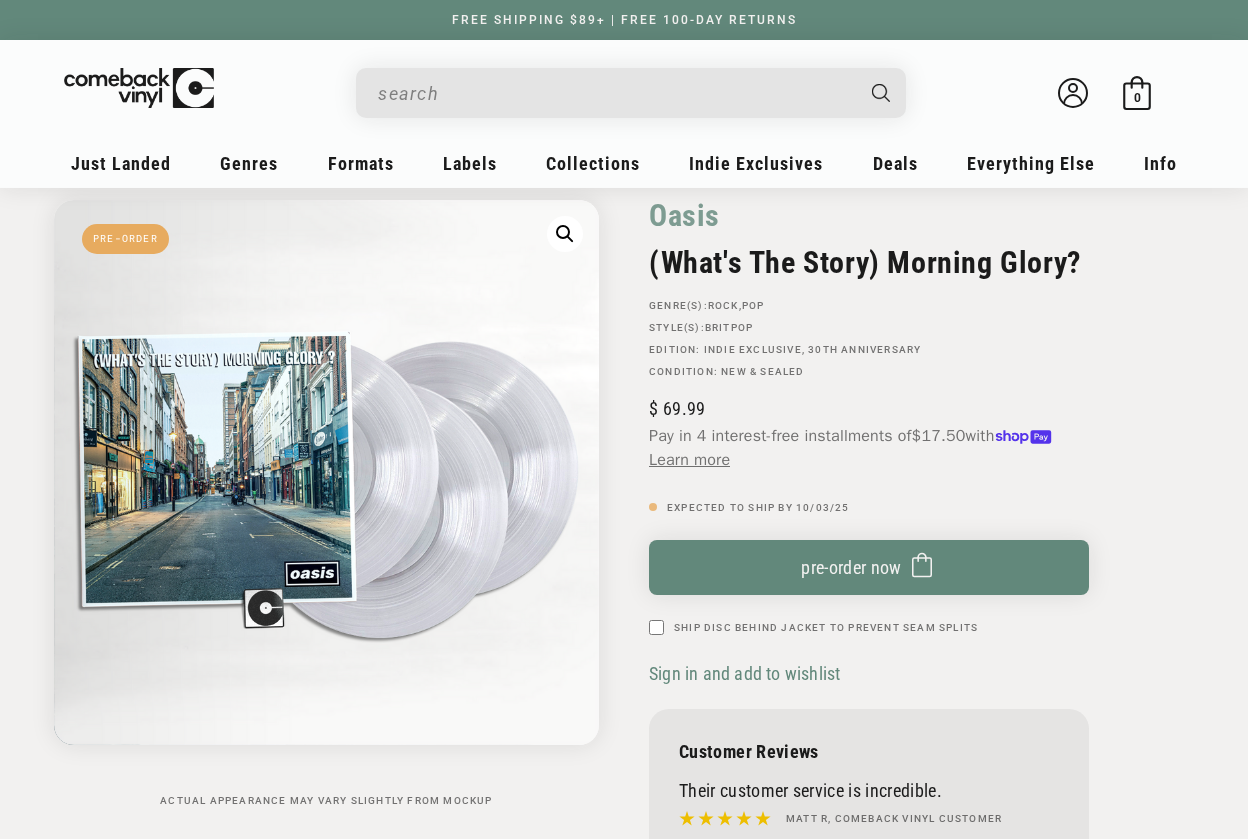scroll, scrollTop: 389, scrollLeft: 0, axis: vertical 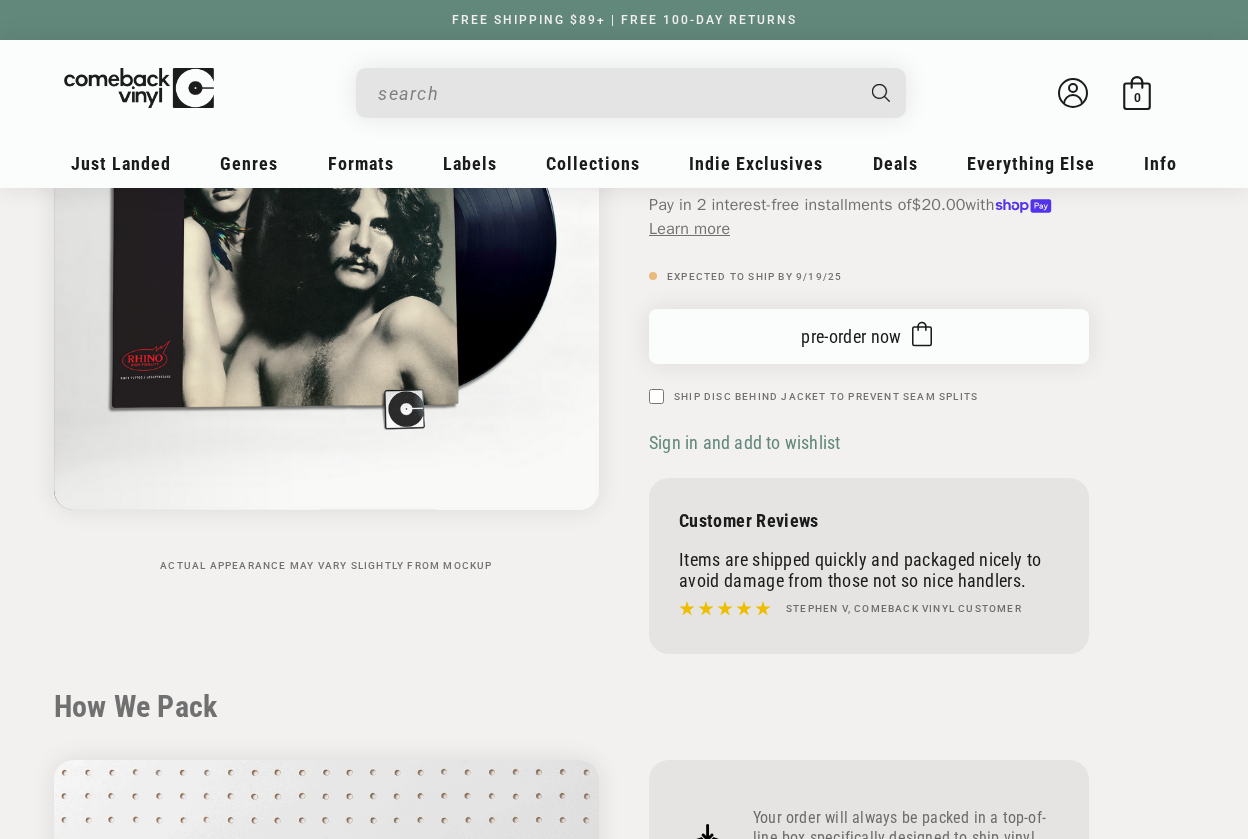 click on "pre-order now" at bounding box center (869, 336) 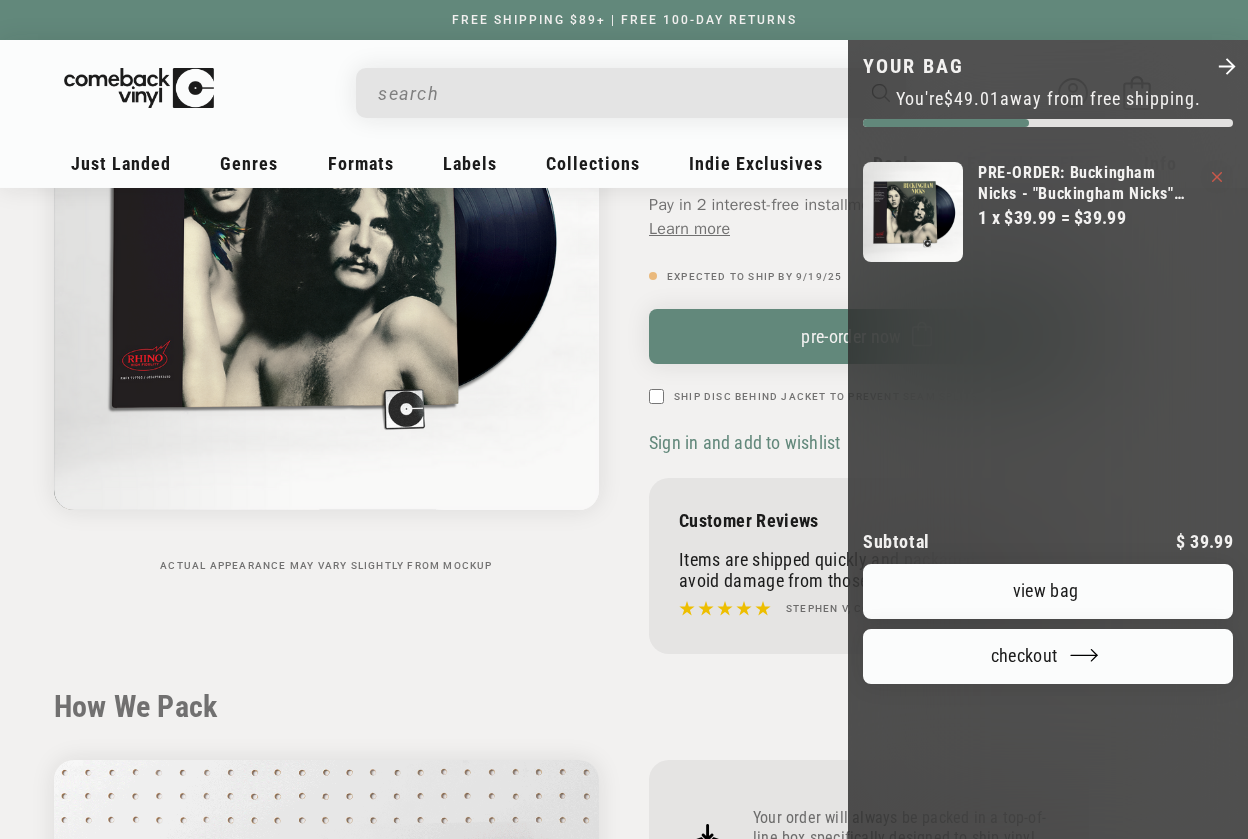 click on "View bag" at bounding box center [1048, 591] 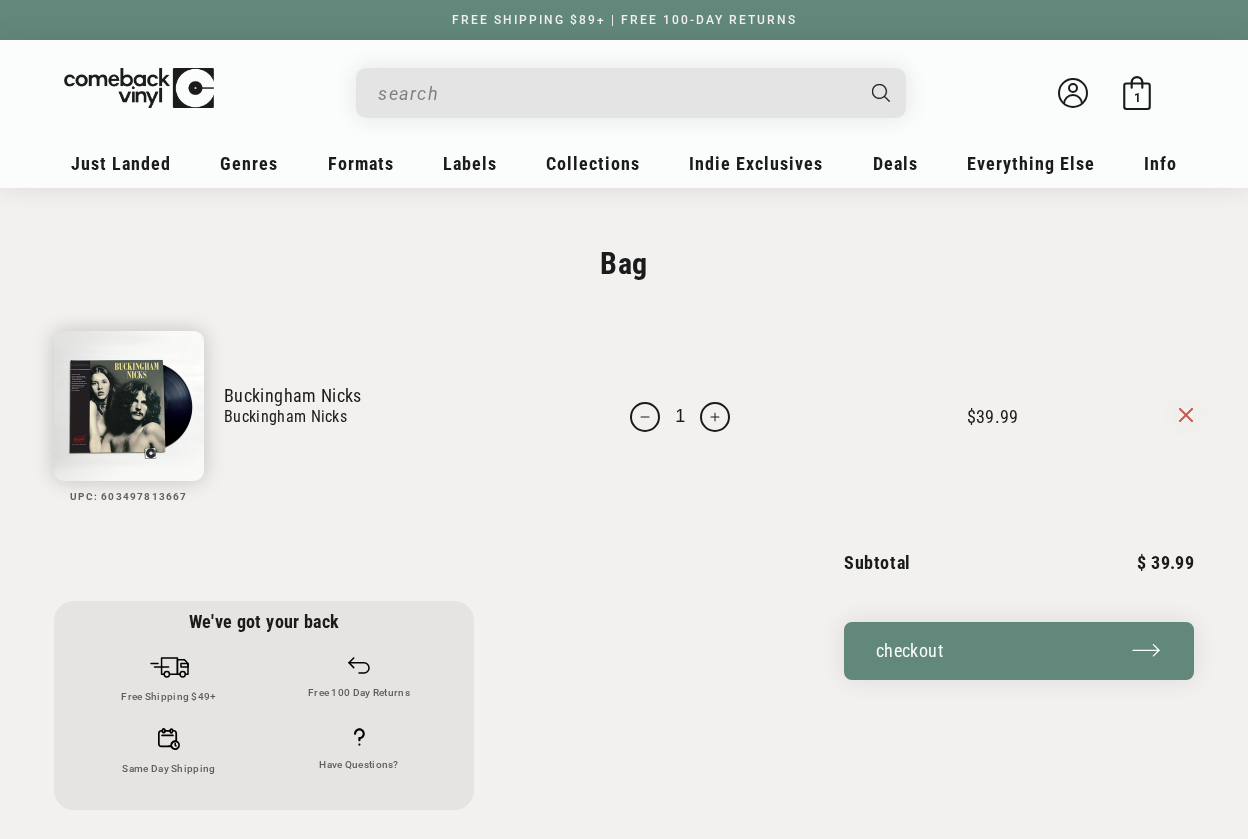 scroll, scrollTop: 0, scrollLeft: 0, axis: both 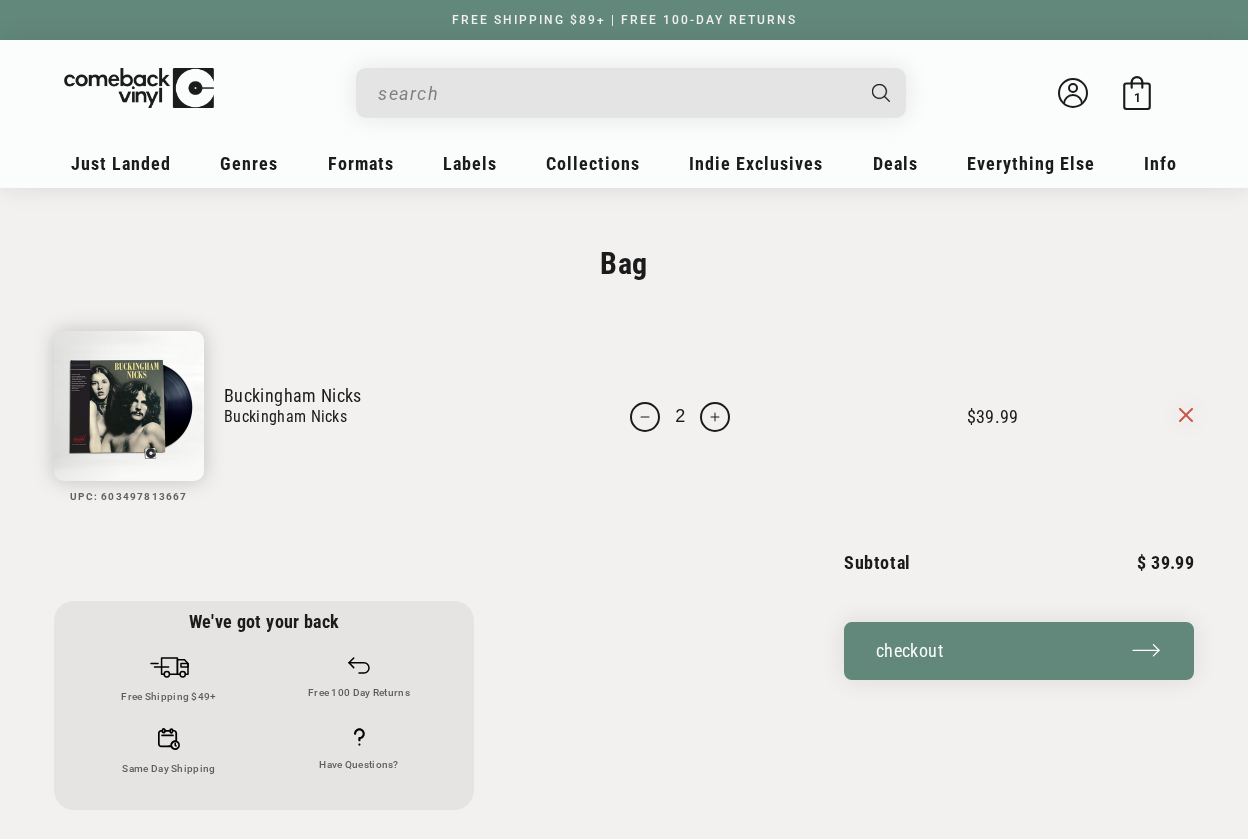 click on "Increase quantity for PRE-ORDER: Buckingham Nicks - &quot;Buckingham Nicks&quot; Rhino High Fidelity" at bounding box center (715, 417) 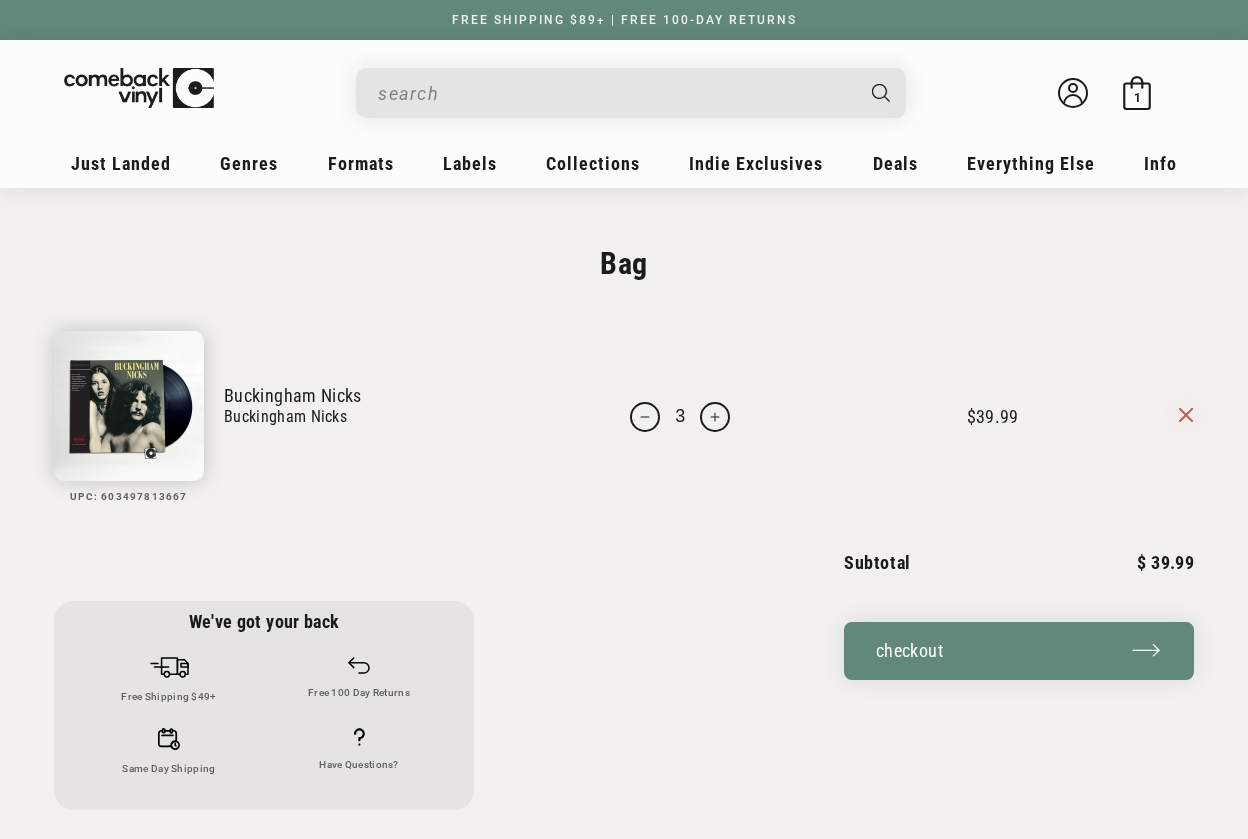 click on "Increase quantity for PRE-ORDER: Buckingham Nicks - &quot;Buckingham Nicks&quot; Rhino High Fidelity" at bounding box center [715, 417] 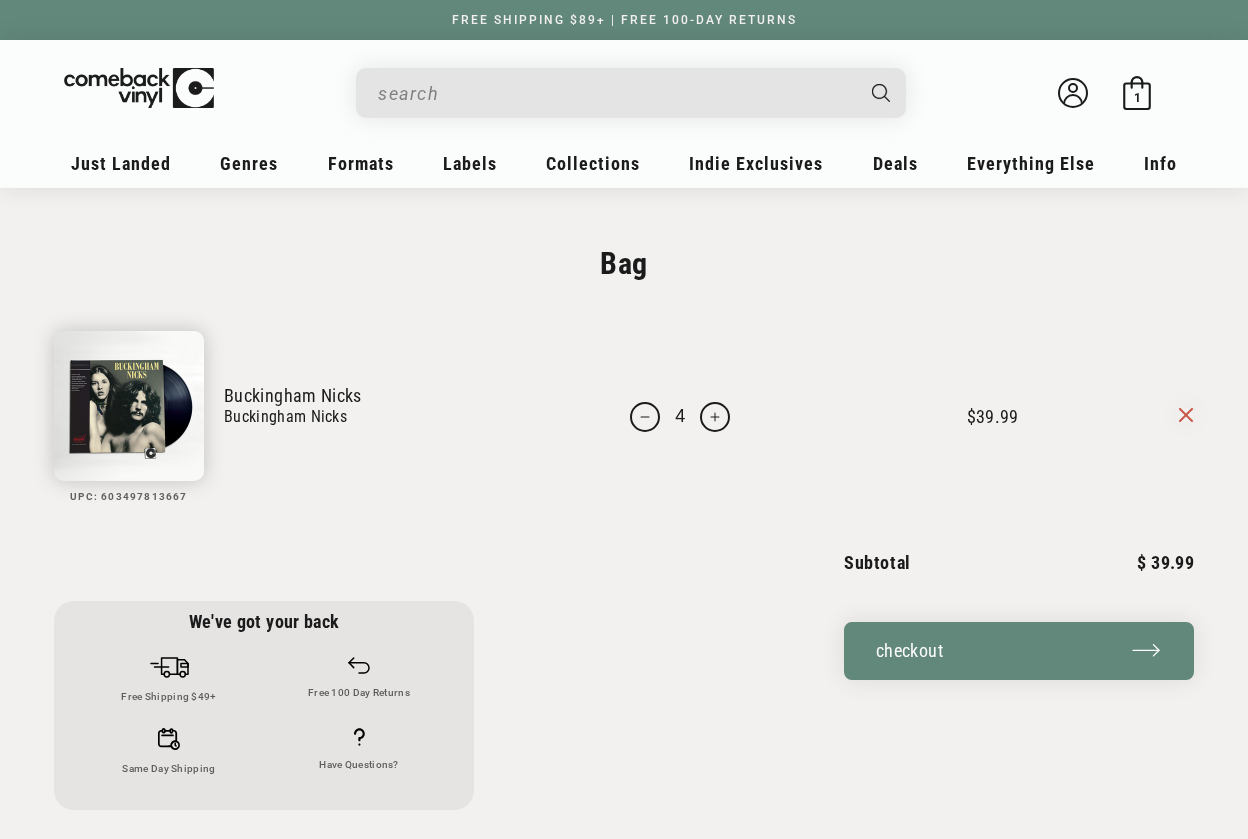 click on "Increase quantity for PRE-ORDER: Buckingham Nicks - &quot;Buckingham Nicks&quot; Rhino High Fidelity" at bounding box center [715, 417] 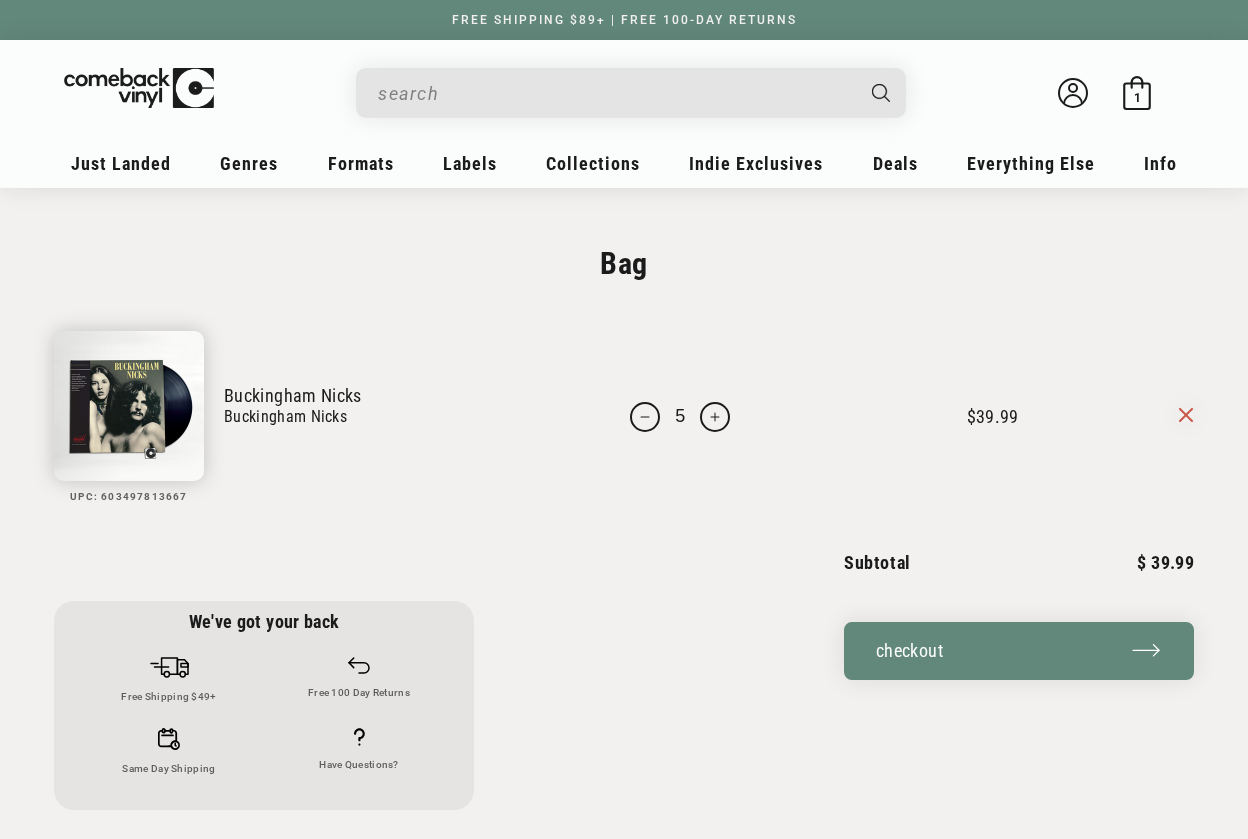 click on "Increase quantity for PRE-ORDER: Buckingham Nicks - &quot;Buckingham Nicks&quot; Rhino High Fidelity" at bounding box center [715, 417] 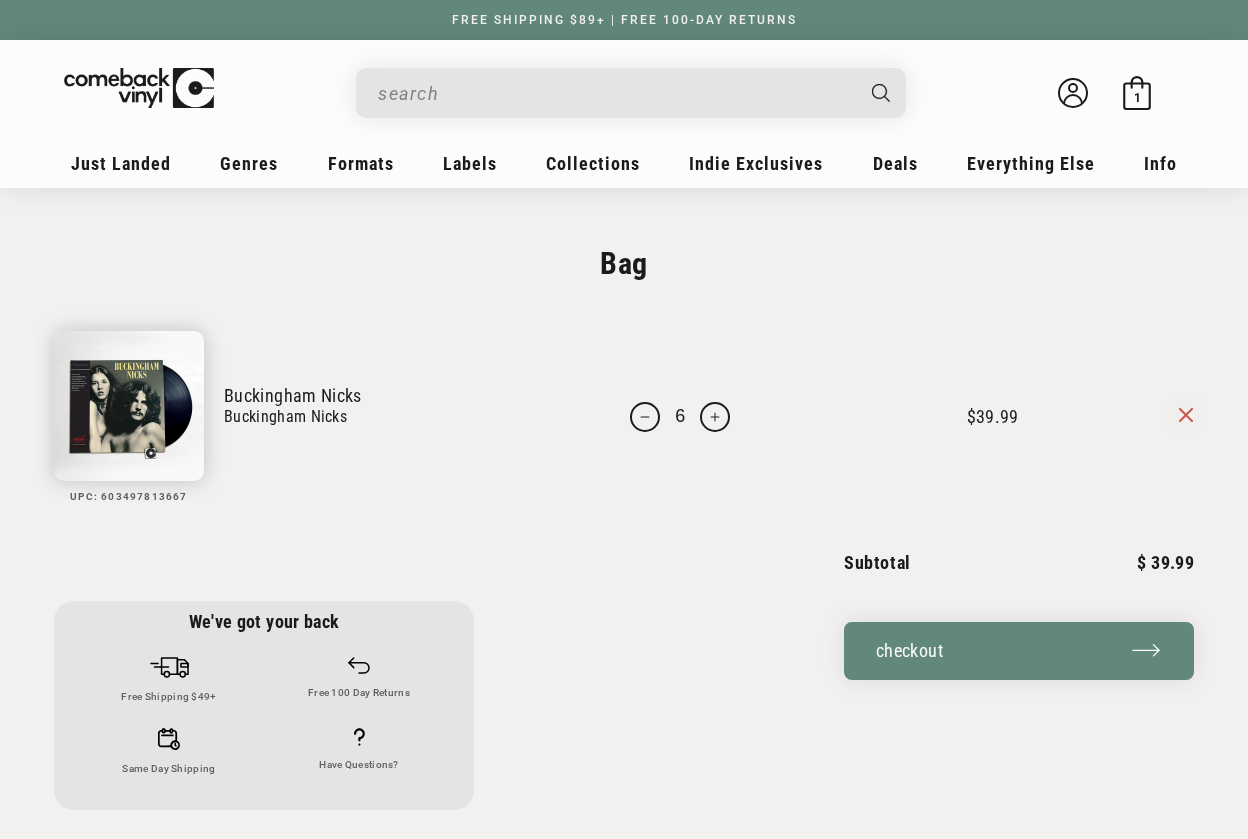 click on "Increase quantity for PRE-ORDER: Buckingham Nicks - &quot;Buckingham Nicks&quot; Rhino High Fidelity" at bounding box center [715, 417] 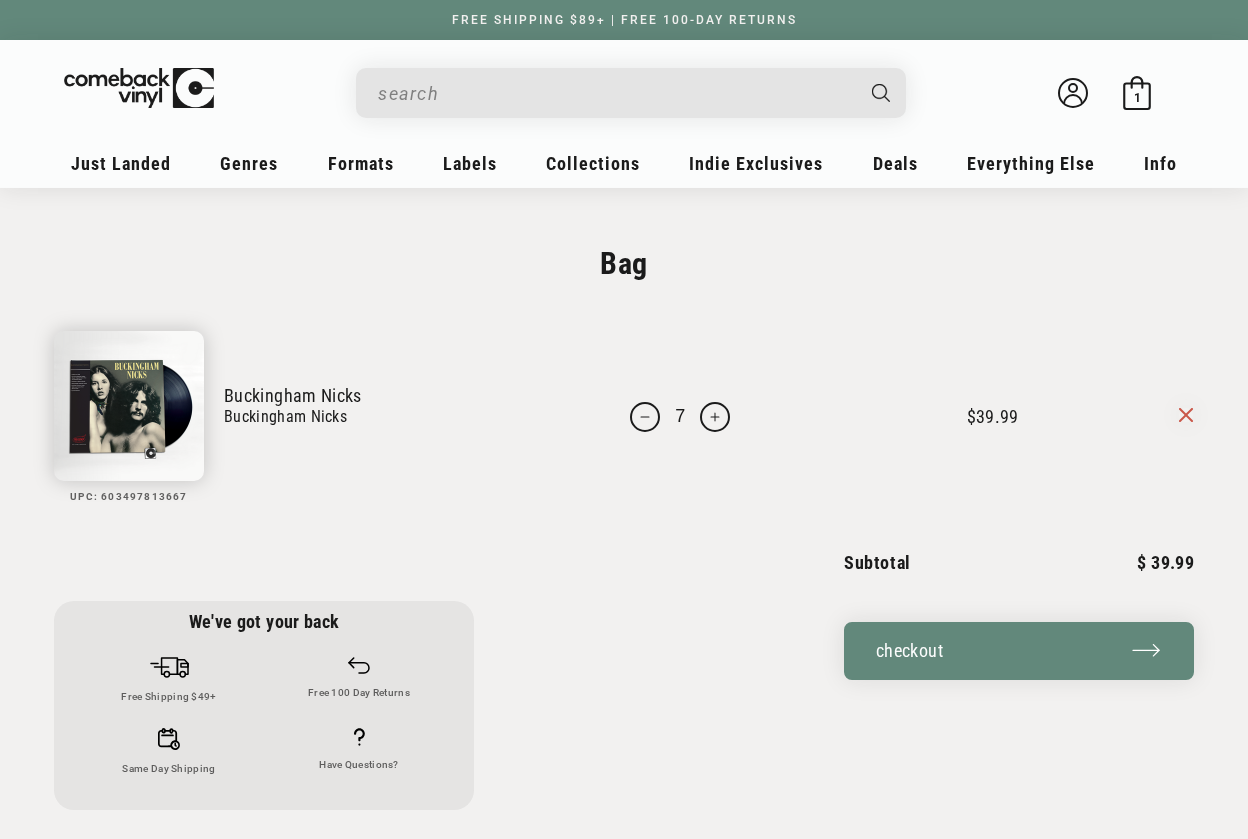 click on "Increase quantity for PRE-ORDER: Buckingham Nicks - &quot;Buckingham Nicks&quot; Rhino High Fidelity" at bounding box center [715, 417] 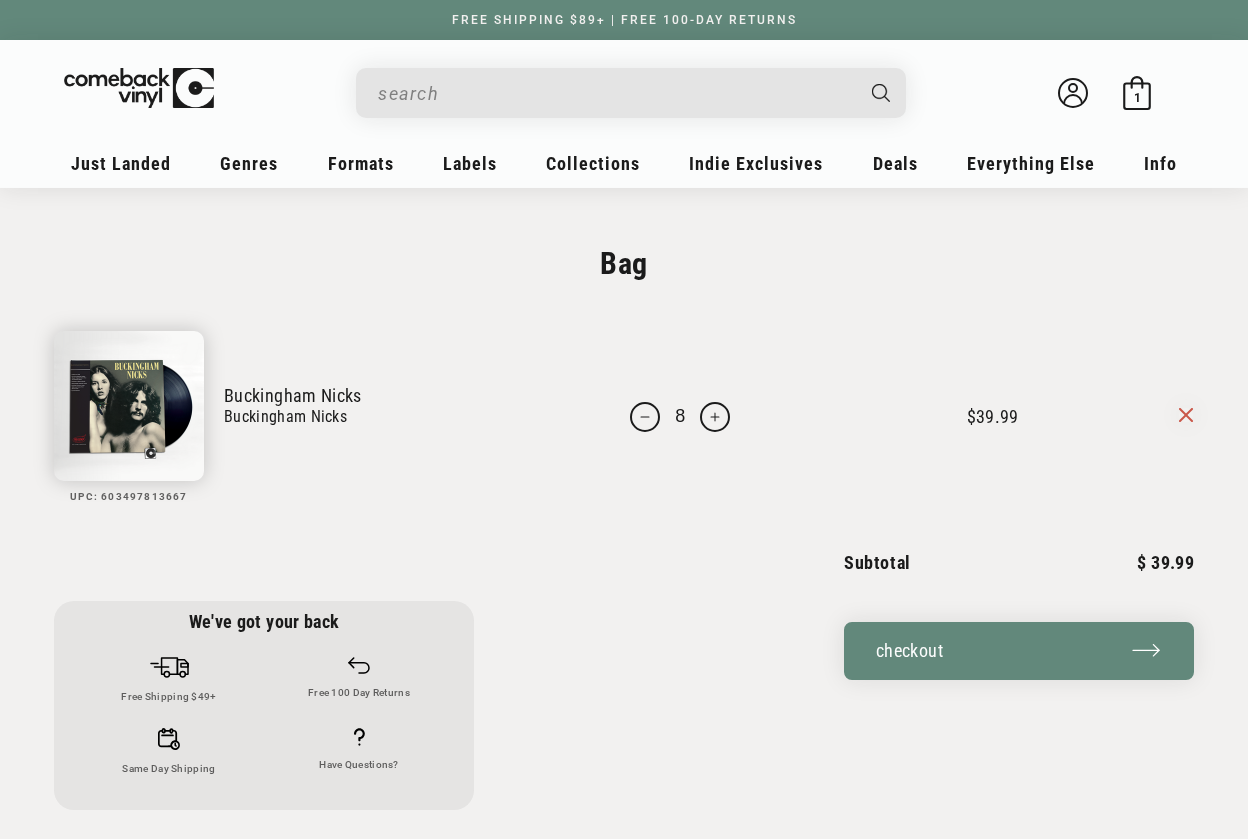 click on "Increase quantity for PRE-ORDER: Buckingham Nicks - &quot;Buckingham Nicks&quot; Rhino High Fidelity" at bounding box center (715, 417) 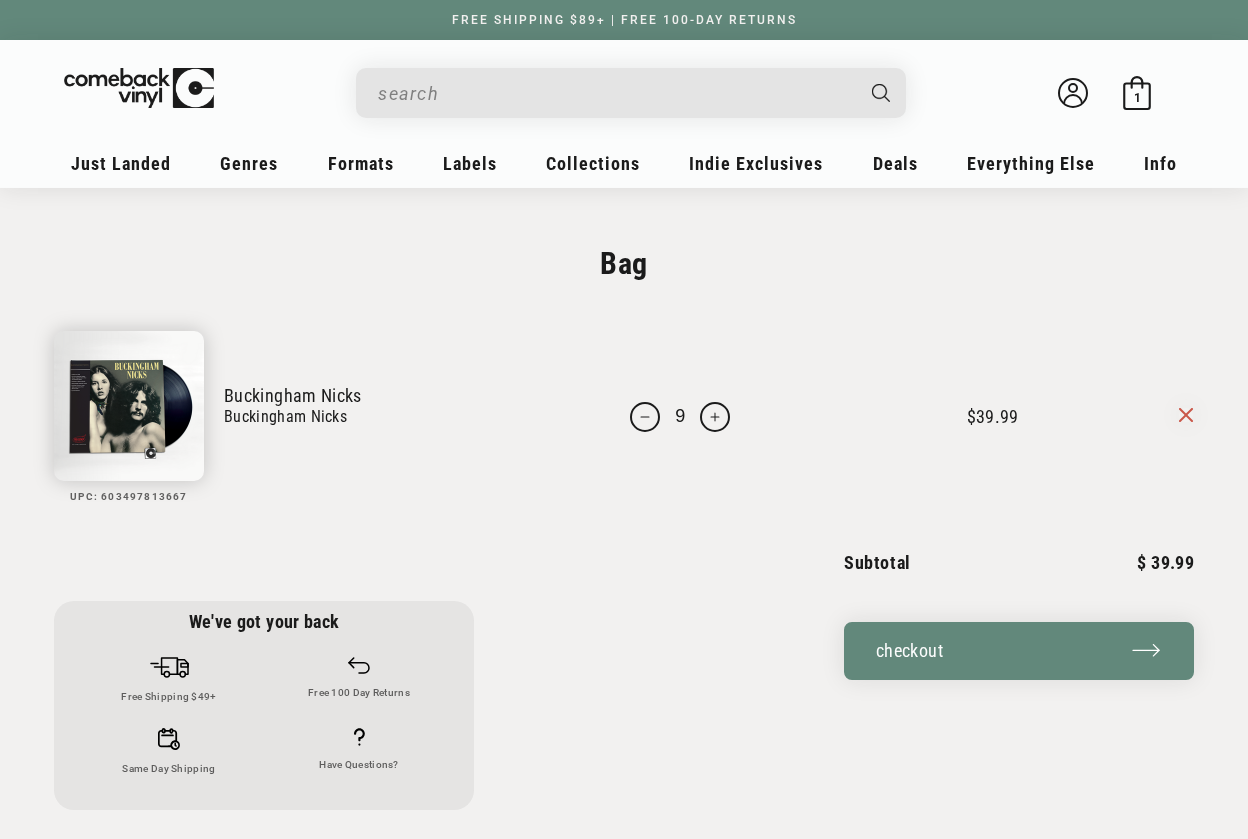 click on "Increase quantity for PRE-ORDER: Buckingham Nicks - &quot;Buckingham Nicks&quot; Rhino High Fidelity" at bounding box center [715, 417] 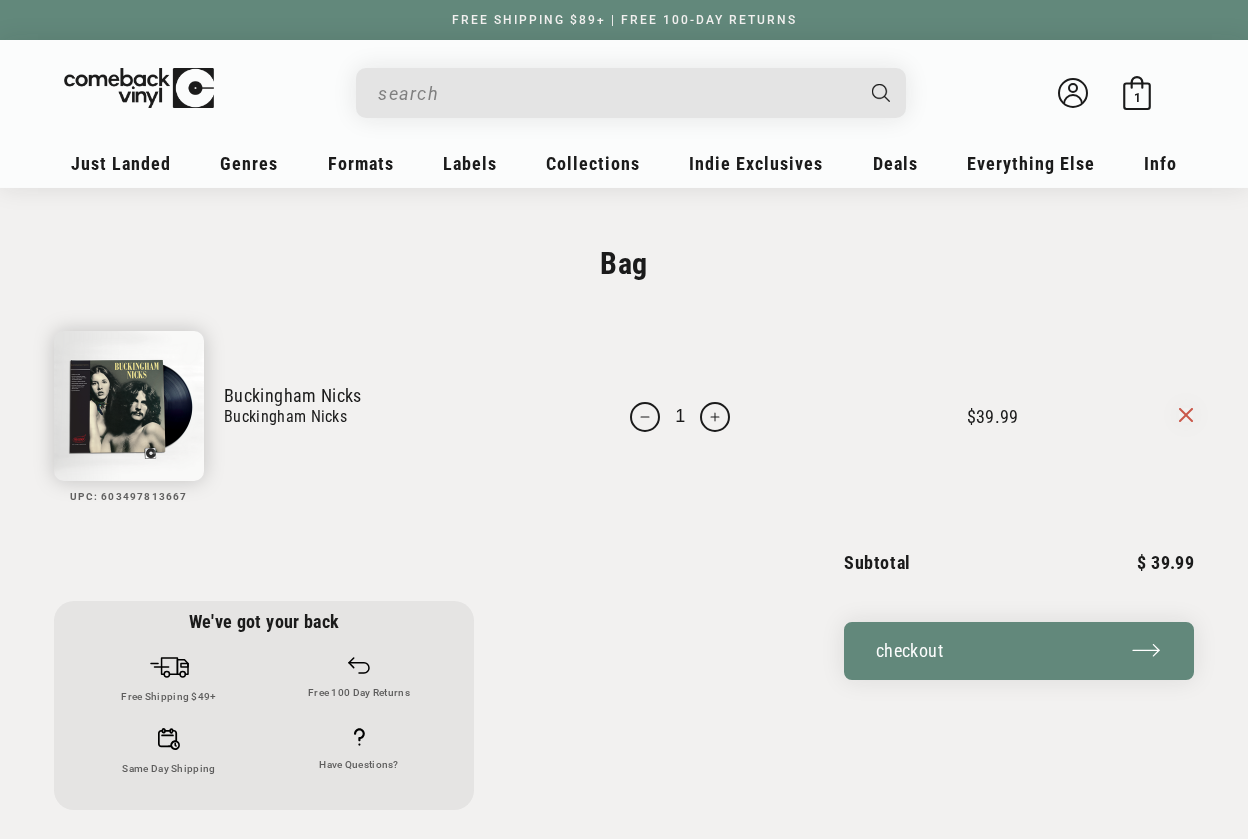 click on "Increase quantity for PRE-ORDER: Buckingham Nicks - &quot;Buckingham Nicks&quot; Rhino High Fidelity" at bounding box center [715, 417] 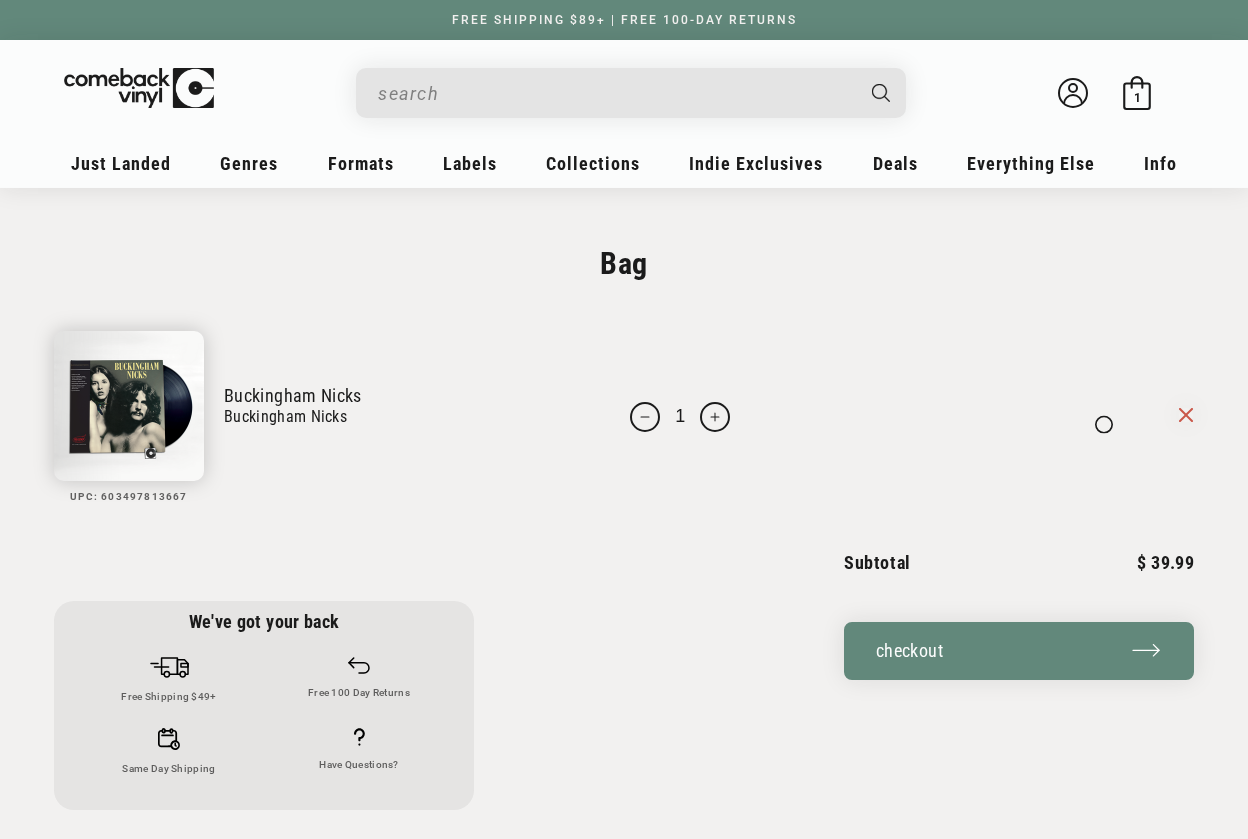 click on "Your bag
UPC: 603497813667
Buckingham Nicks
Buckingham Nicks" at bounding box center [624, 403] 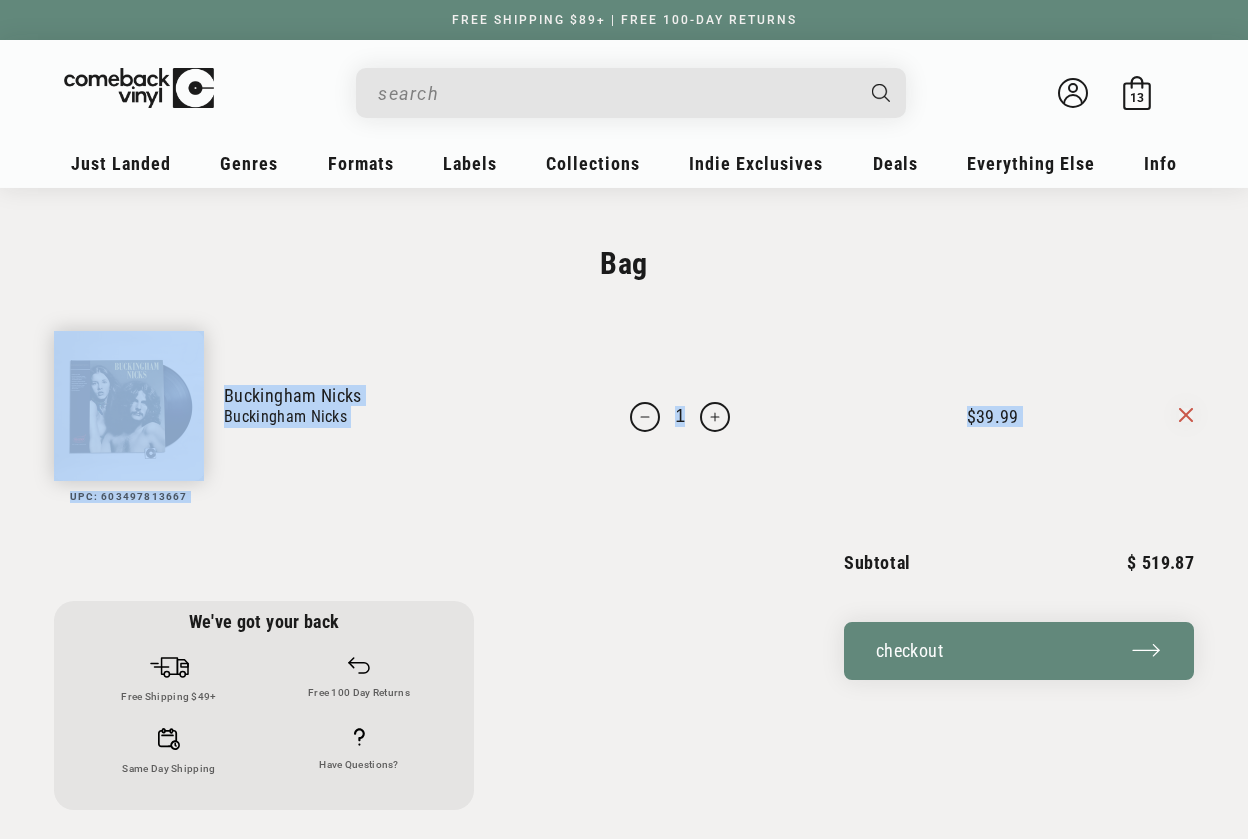 click on "Bag
Your bag is empty.
return to shop
Your bag
UPC: 603497813667
Buckingham Nicks
Buckingham Nicks" at bounding box center (624, 363) 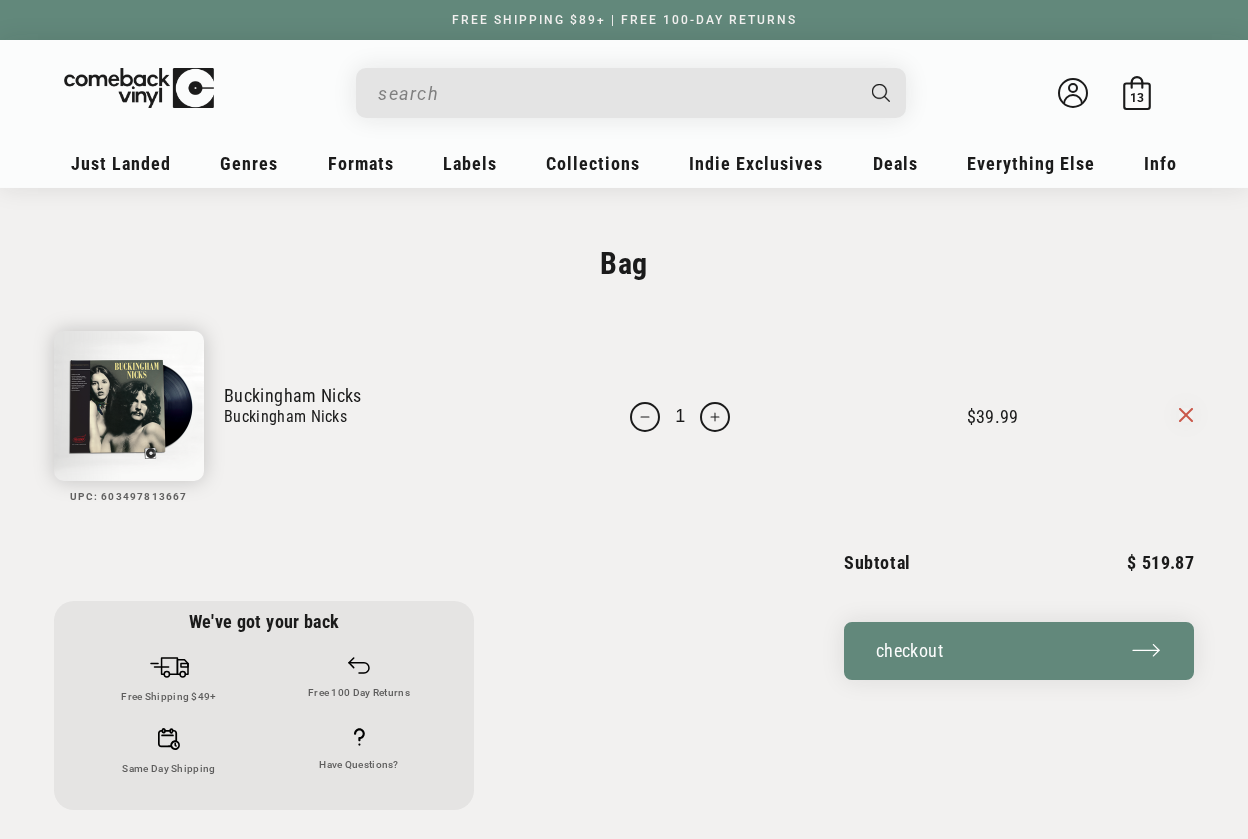 click on "13" at bounding box center [680, 417] 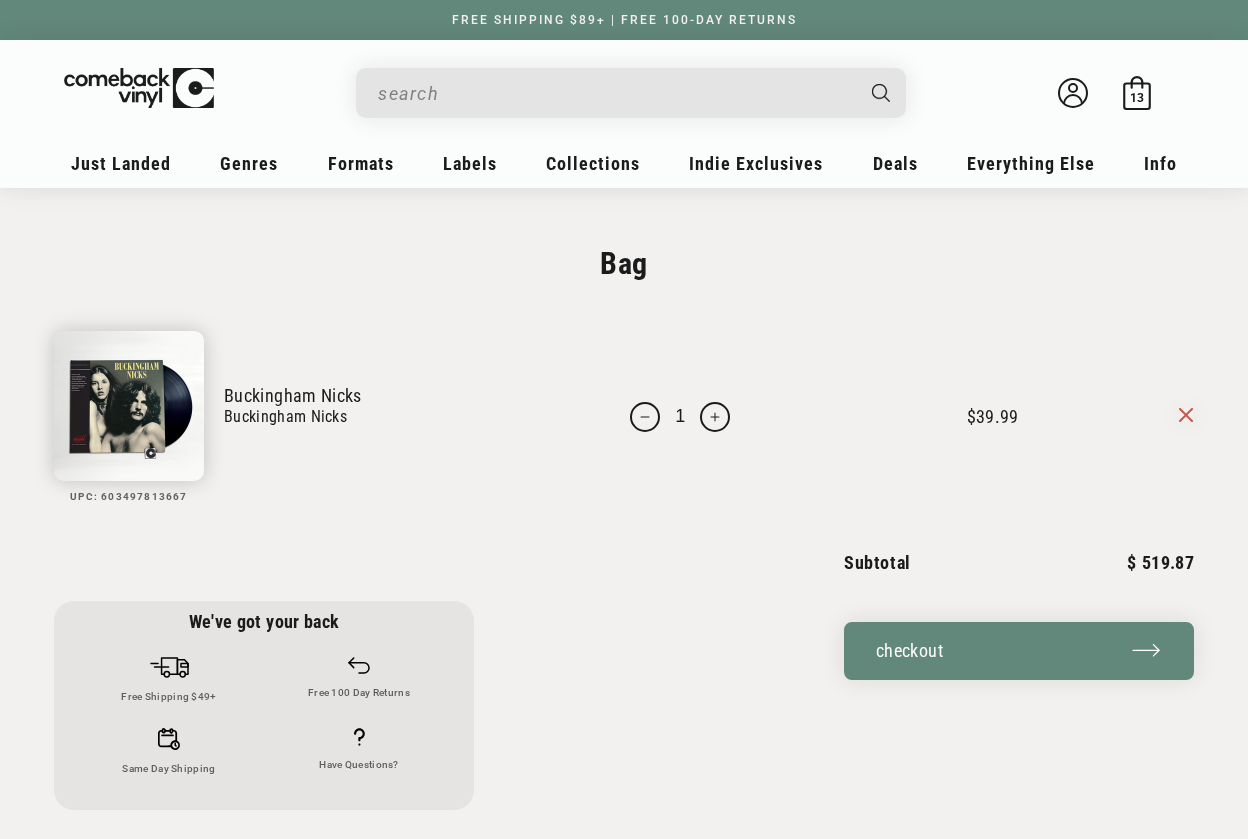 click on "Increase quantity for PRE-ORDER: Buckingham Nicks - &quot;Buckingham Nicks&quot; Rhino High Fidelity" at bounding box center (715, 417) 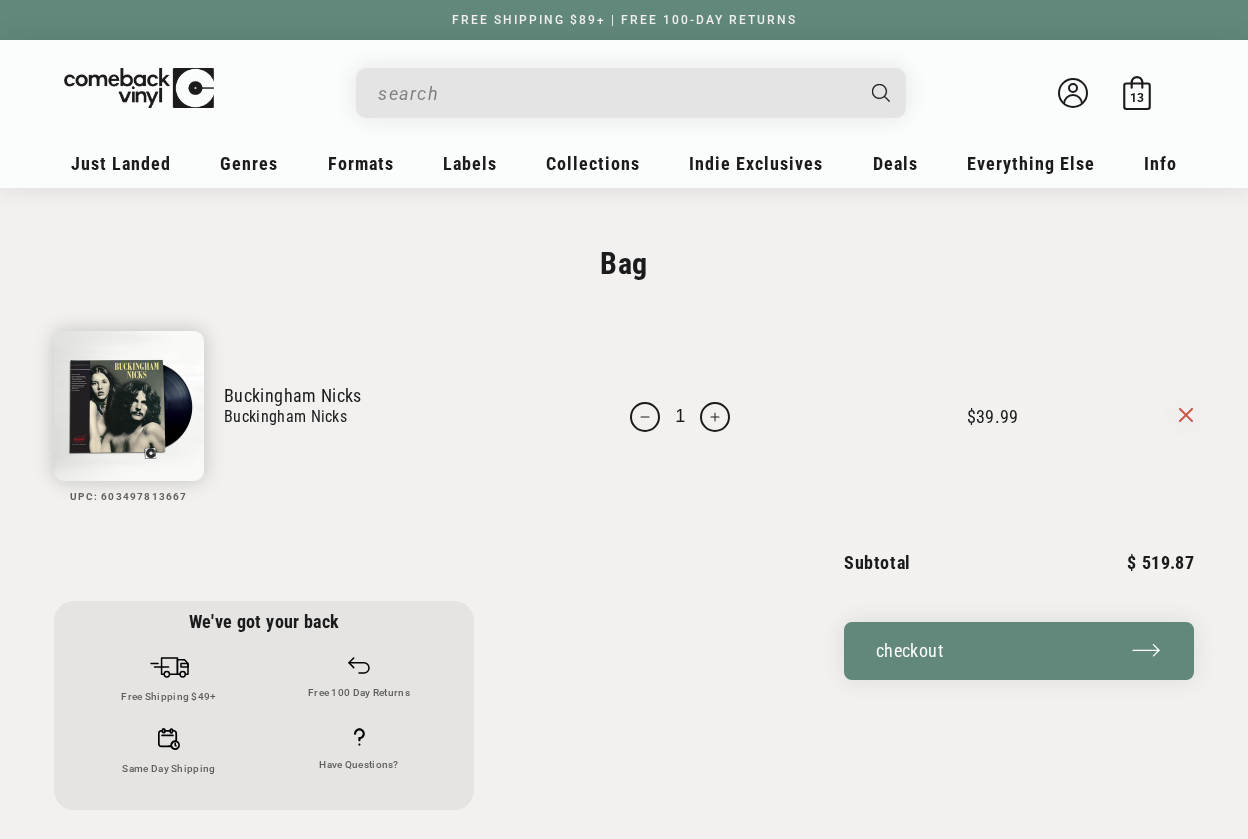 click on "Increase quantity for PRE-ORDER: Buckingham Nicks - &quot;Buckingham Nicks&quot; Rhino High Fidelity" at bounding box center [715, 417] 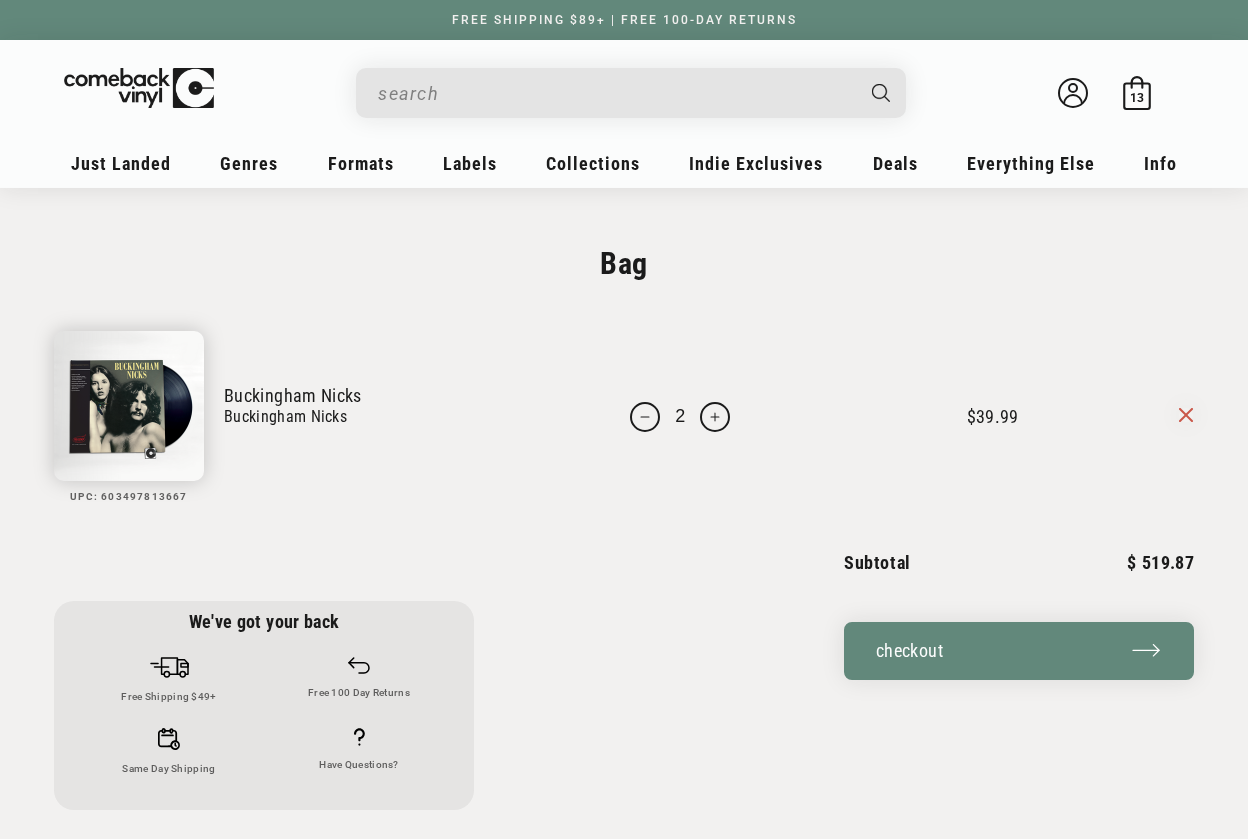 click on "Increase quantity for PRE-ORDER: Buckingham Nicks - &quot;Buckingham Nicks&quot; Rhino High Fidelity" at bounding box center (715, 417) 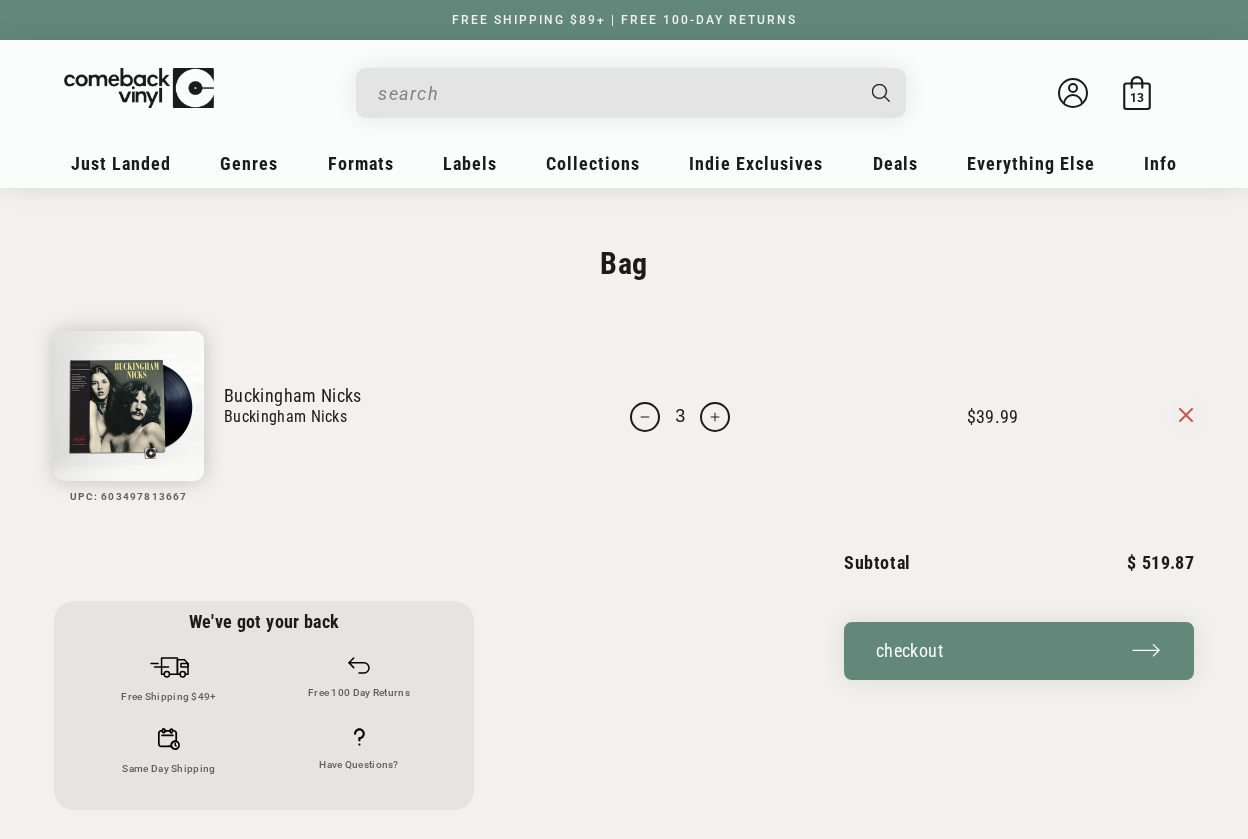 click on "Increase quantity for PRE-ORDER: Buckingham Nicks - &quot;Buckingham Nicks&quot; Rhino High Fidelity" at bounding box center [715, 417] 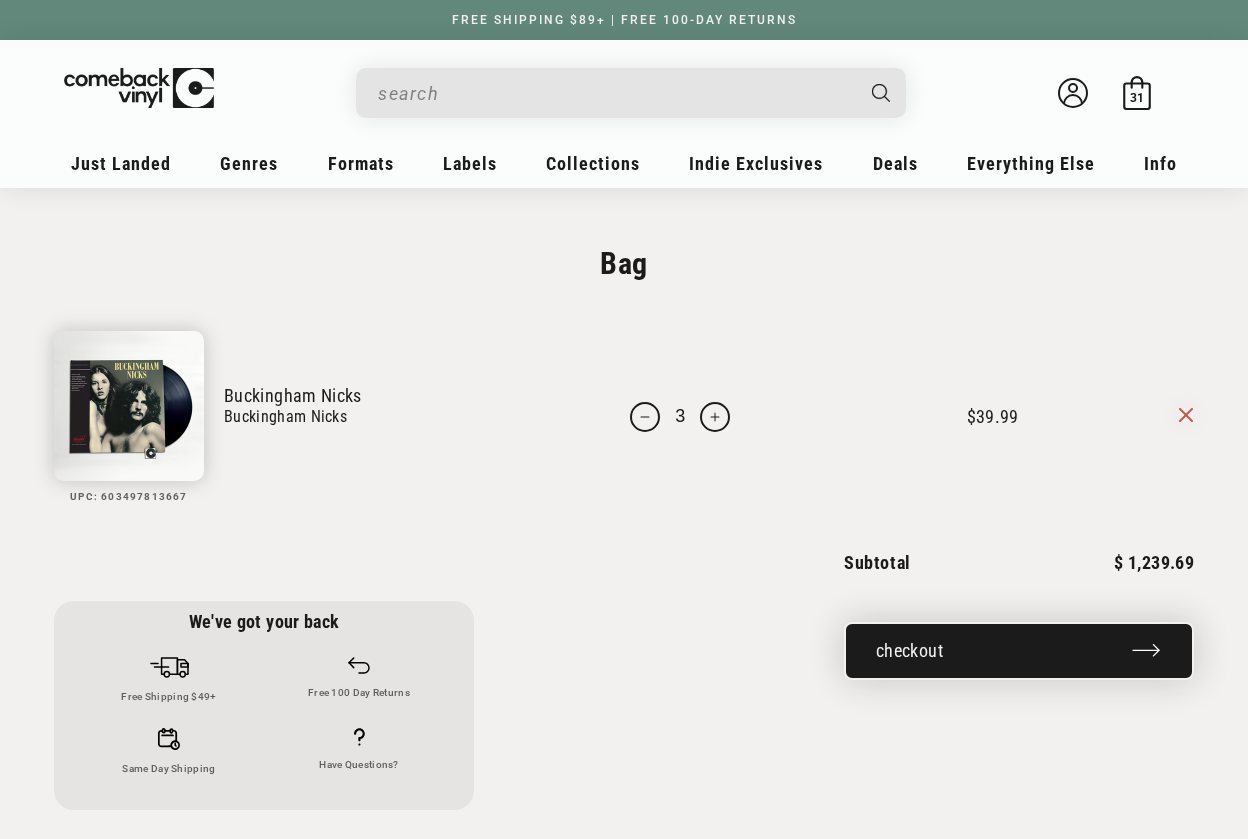 click on "Checkout" at bounding box center (1019, 651) 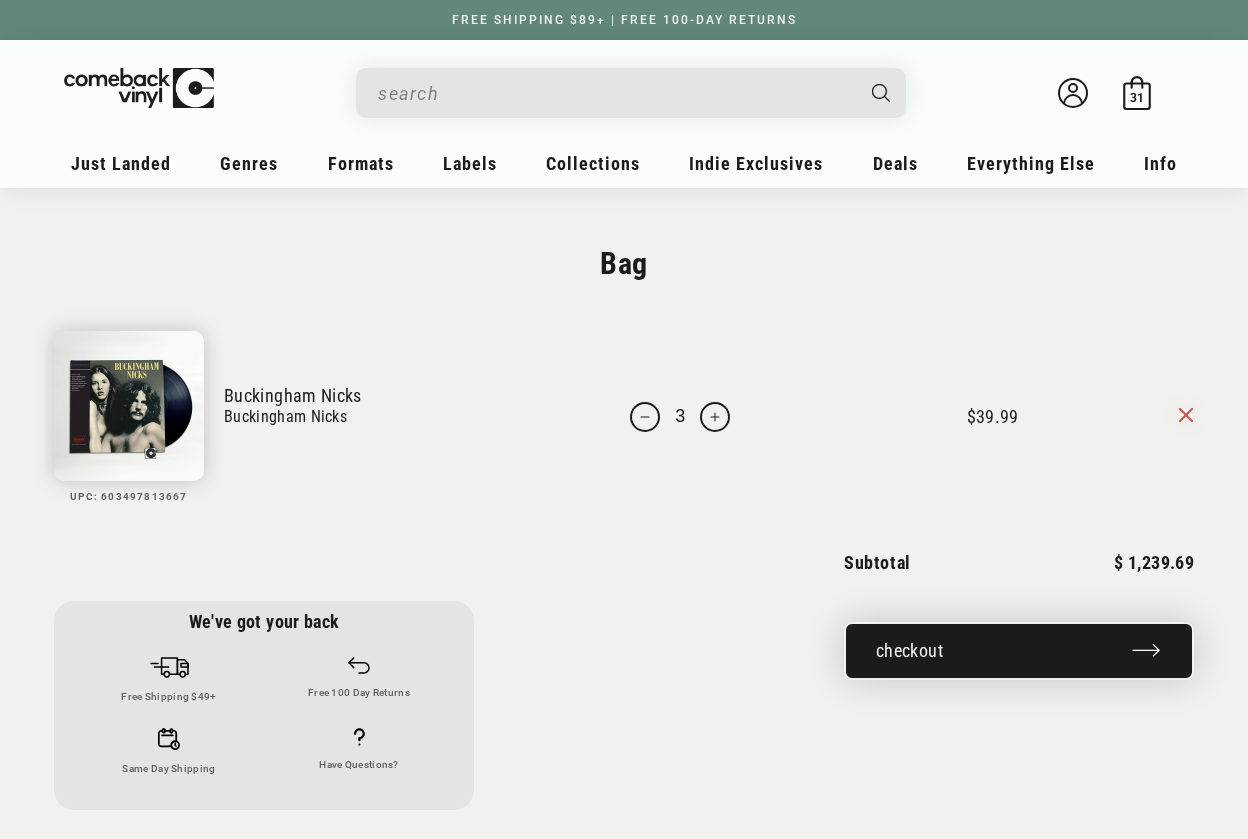 scroll, scrollTop: 188, scrollLeft: 0, axis: vertical 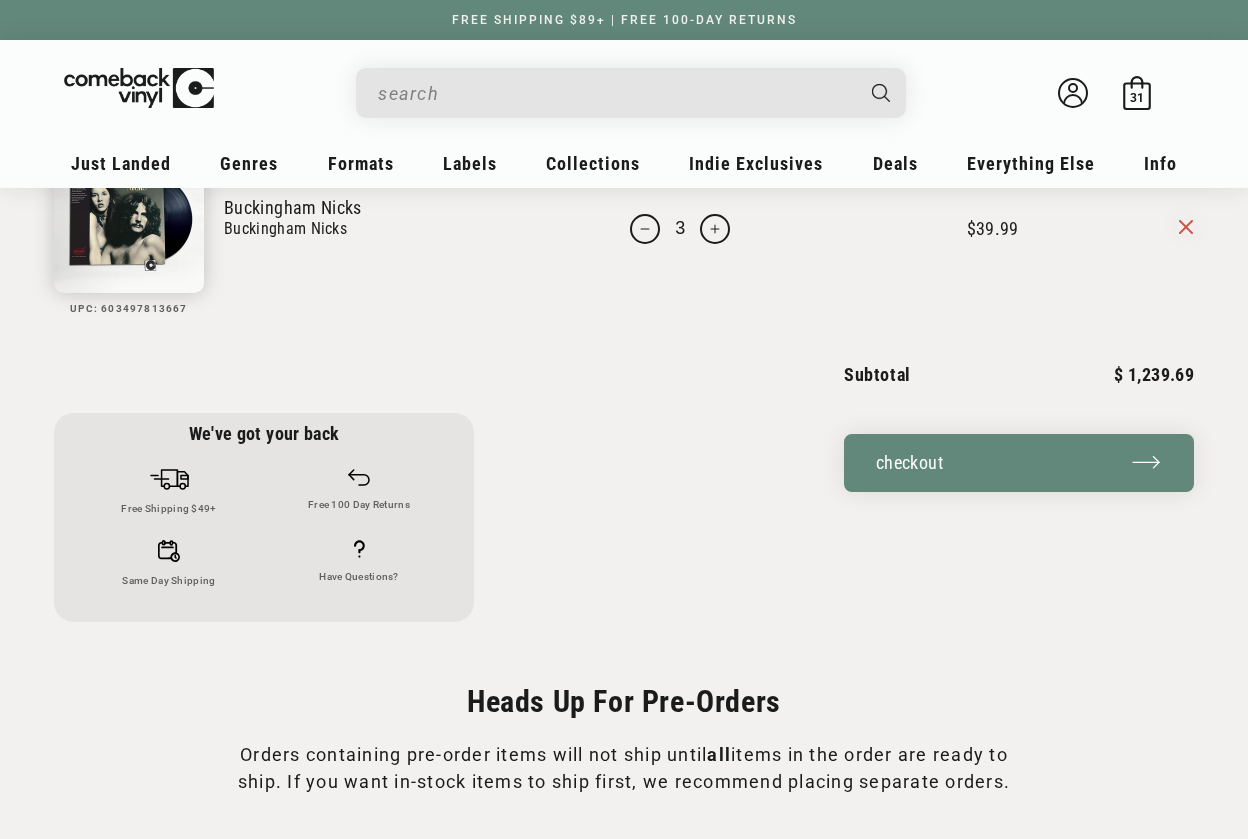 click 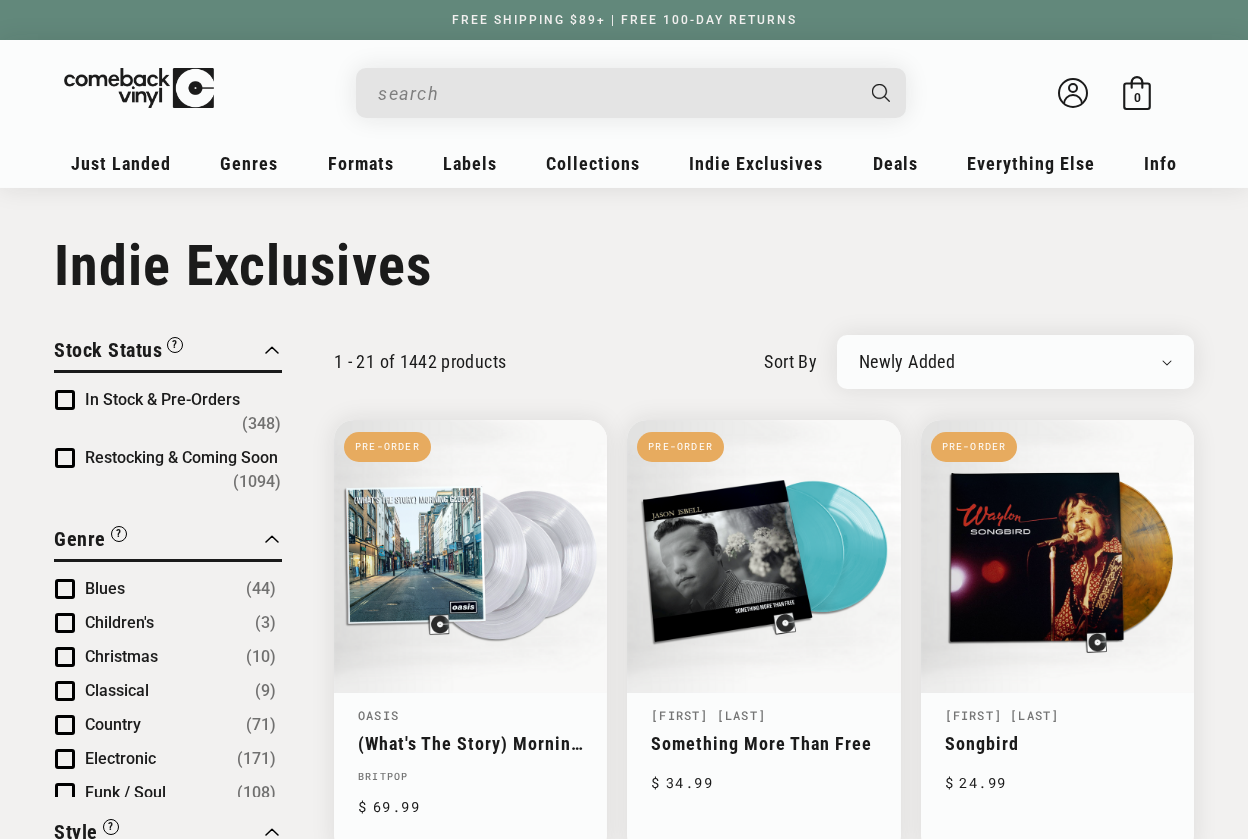 scroll, scrollTop: 0, scrollLeft: 0, axis: both 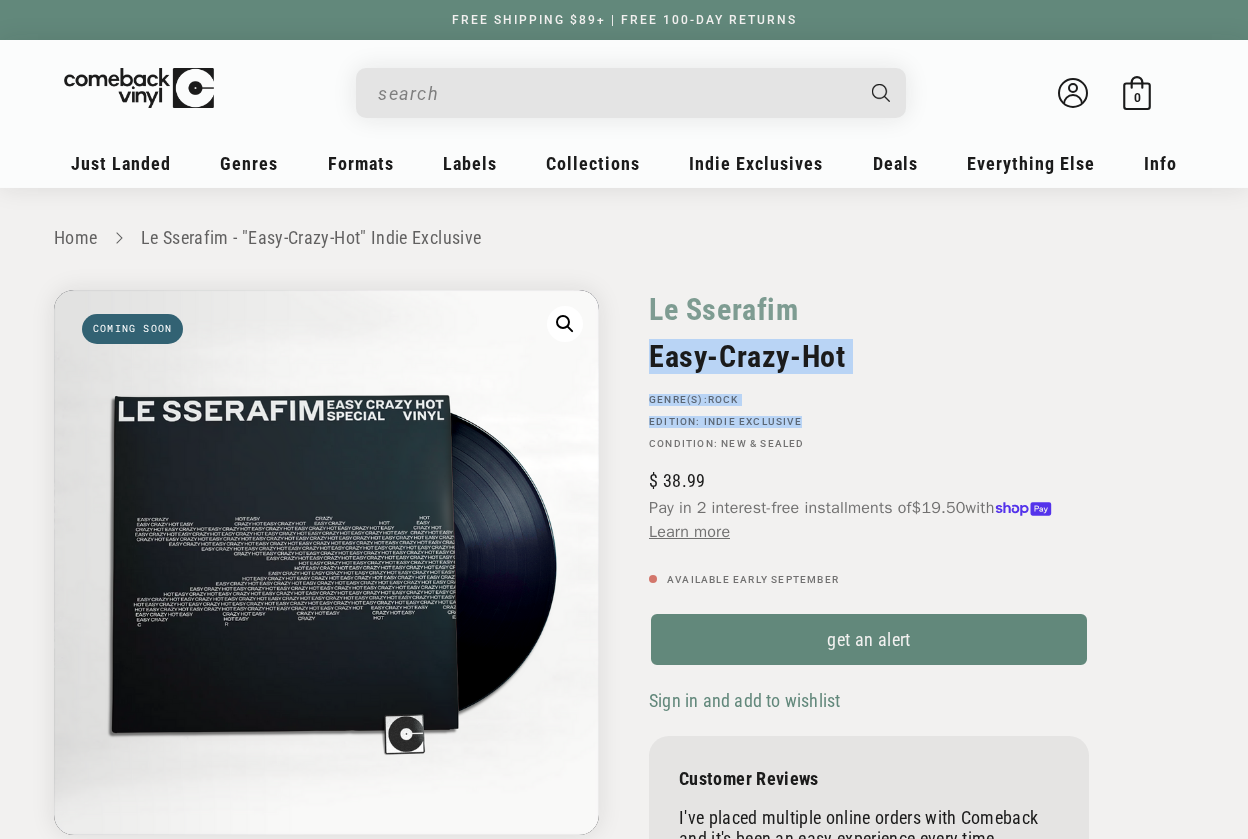 drag, startPoint x: 651, startPoint y: 354, endPoint x: 837, endPoint y: 422, distance: 198.0404 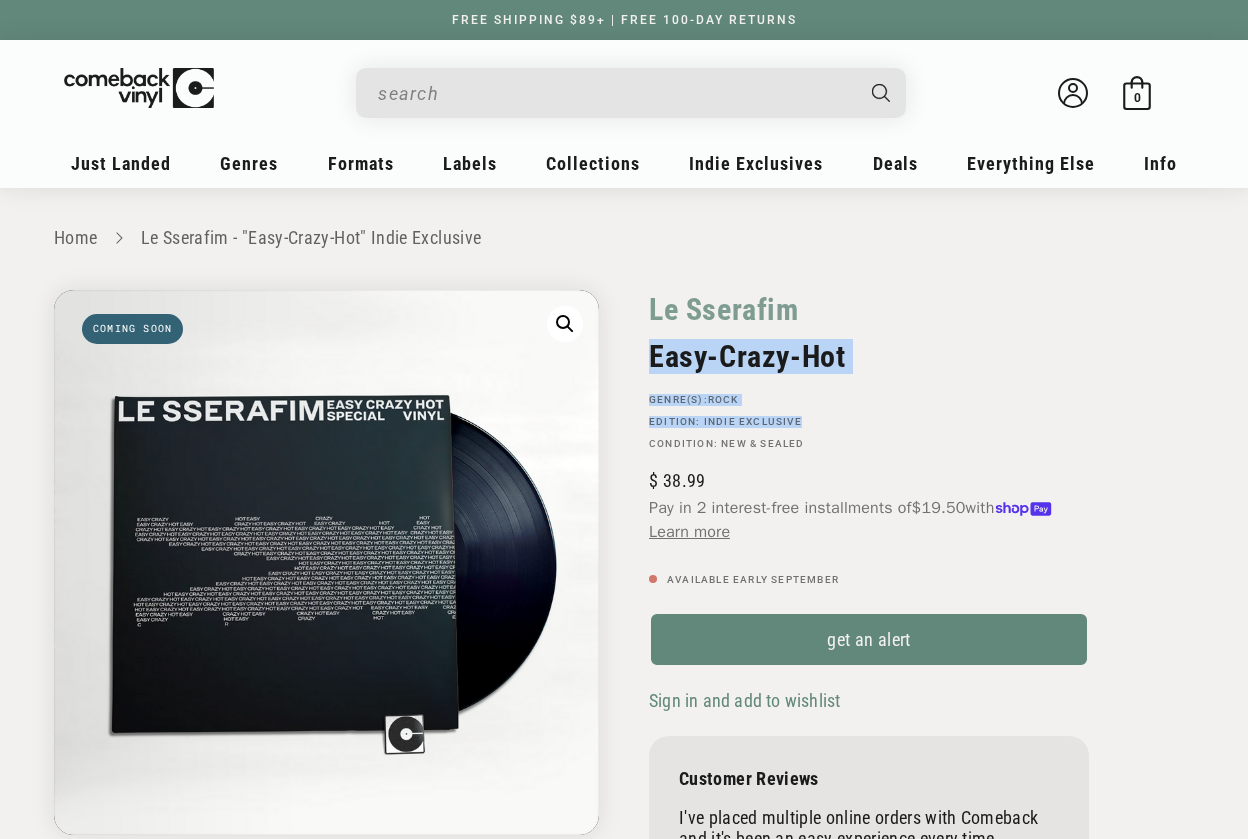 click on "Le Sserafim
Easy-Crazy-Hot
GENRE(S):
Rock
Edition:
Indie Exclusive
Condition: New & Sealed" at bounding box center [869, 370] 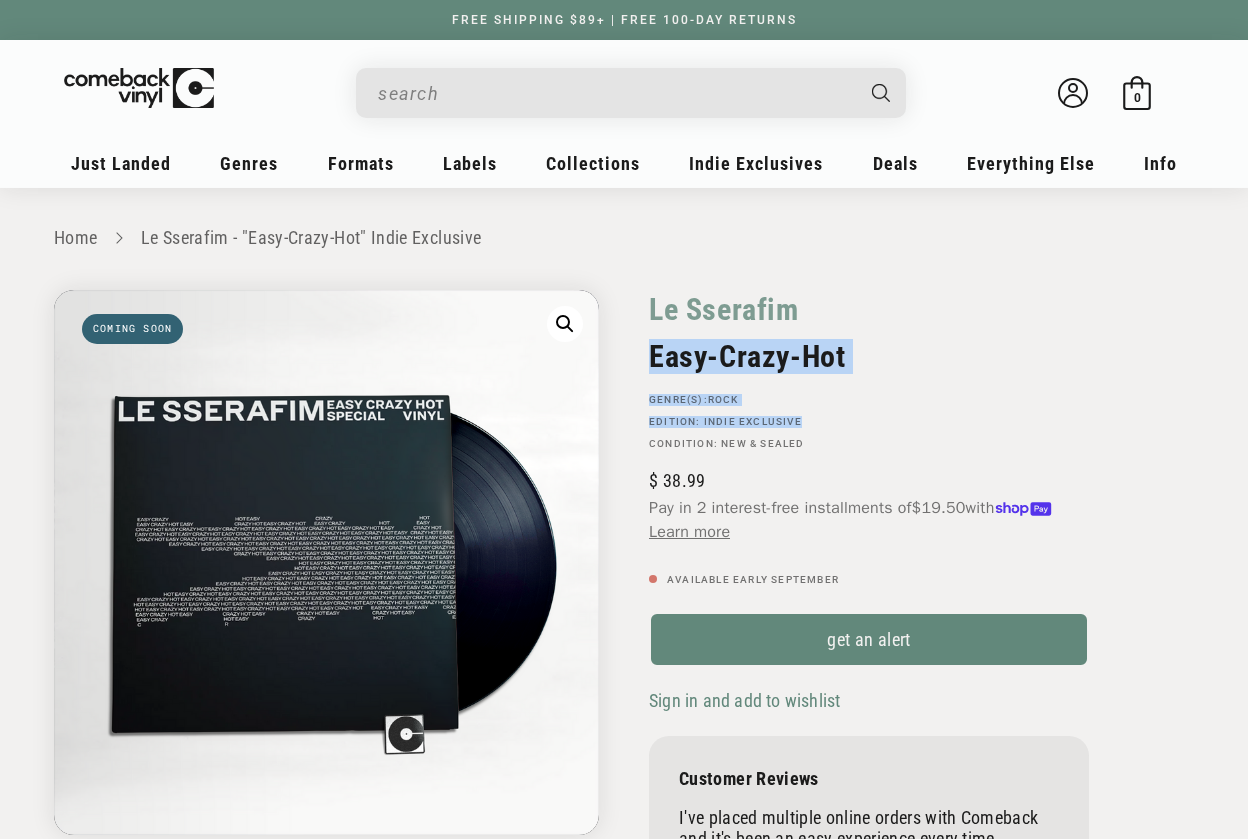 copy on "Easy-Crazy-Hot
GENRE(S):
Rock
Edition:
Indie Exclusive" 